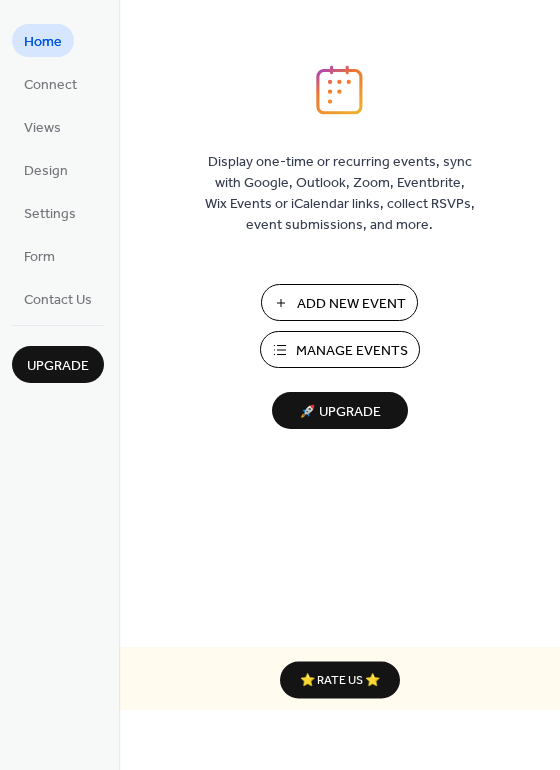 scroll, scrollTop: 0, scrollLeft: 0, axis: both 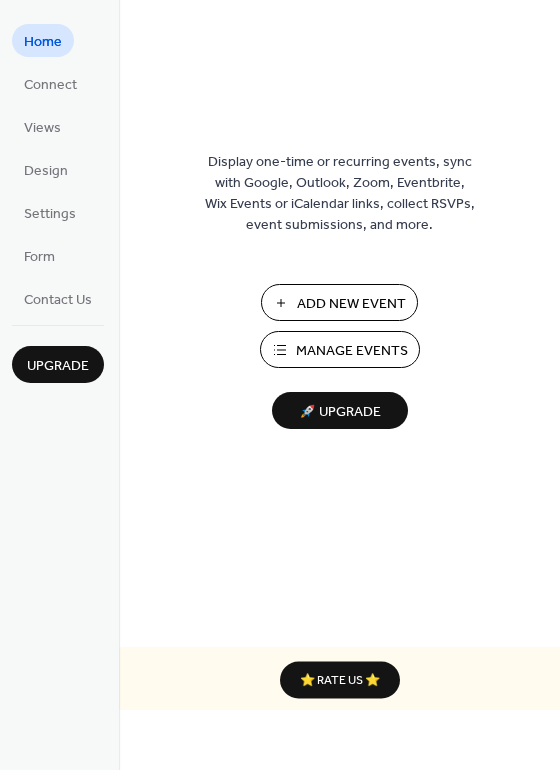 click on "Add New Event" at bounding box center [351, 304] 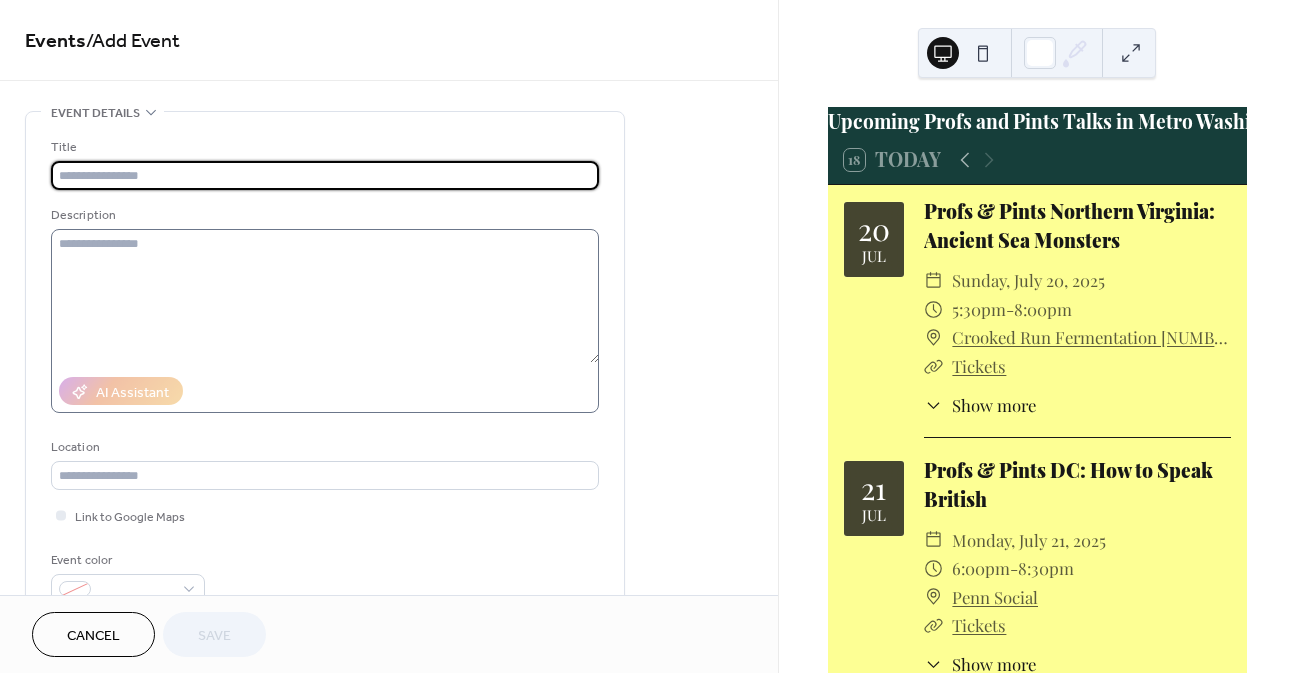 scroll, scrollTop: 0, scrollLeft: 0, axis: both 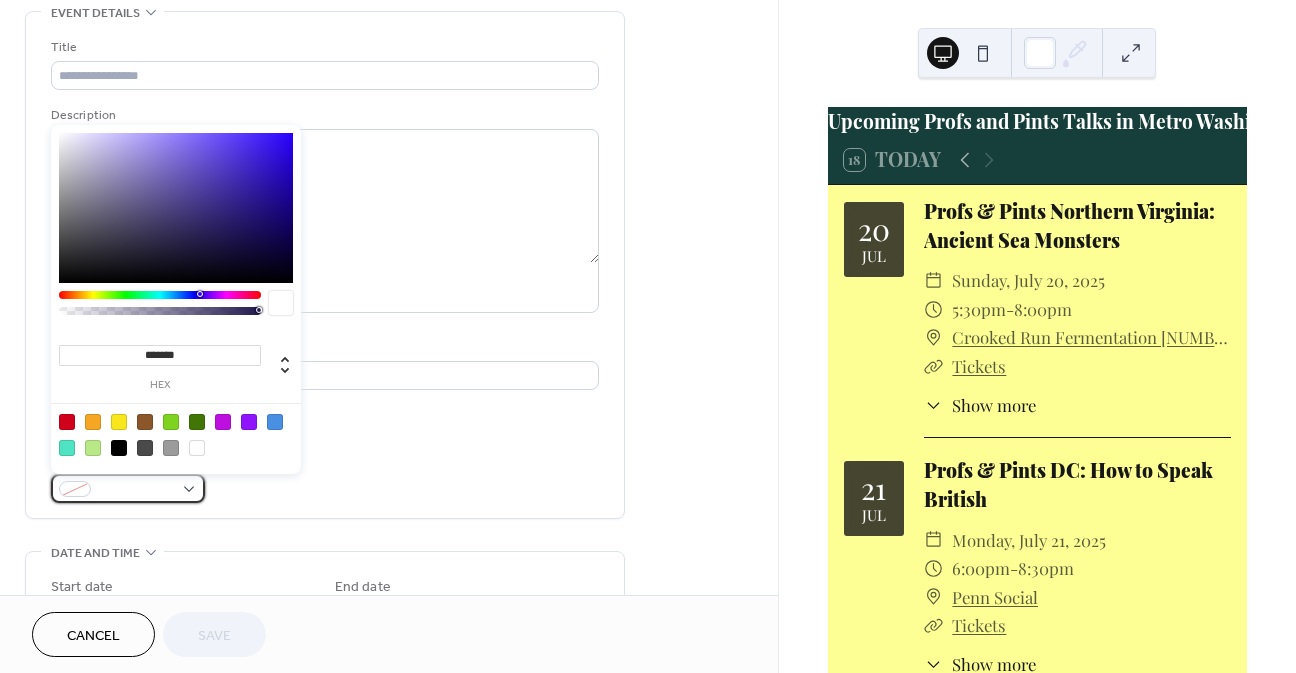 click at bounding box center [136, 490] 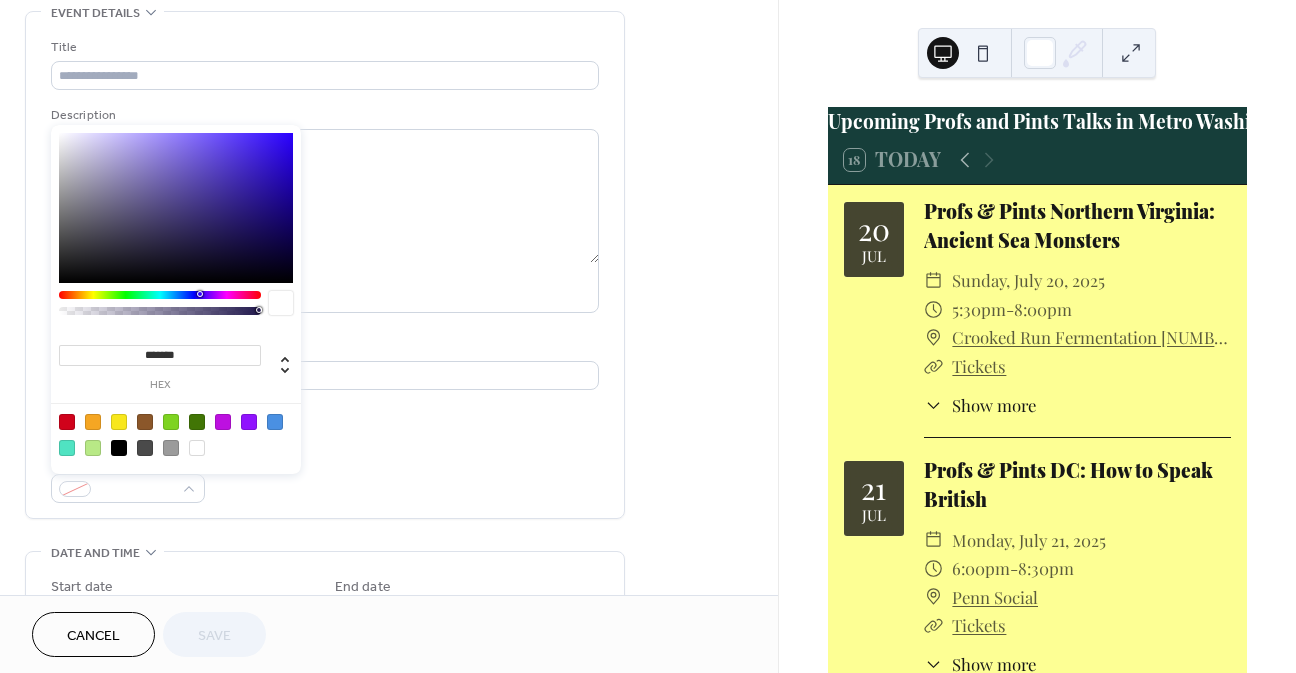 drag, startPoint x: 206, startPoint y: 356, endPoint x: 114, endPoint y: 355, distance: 92.00543 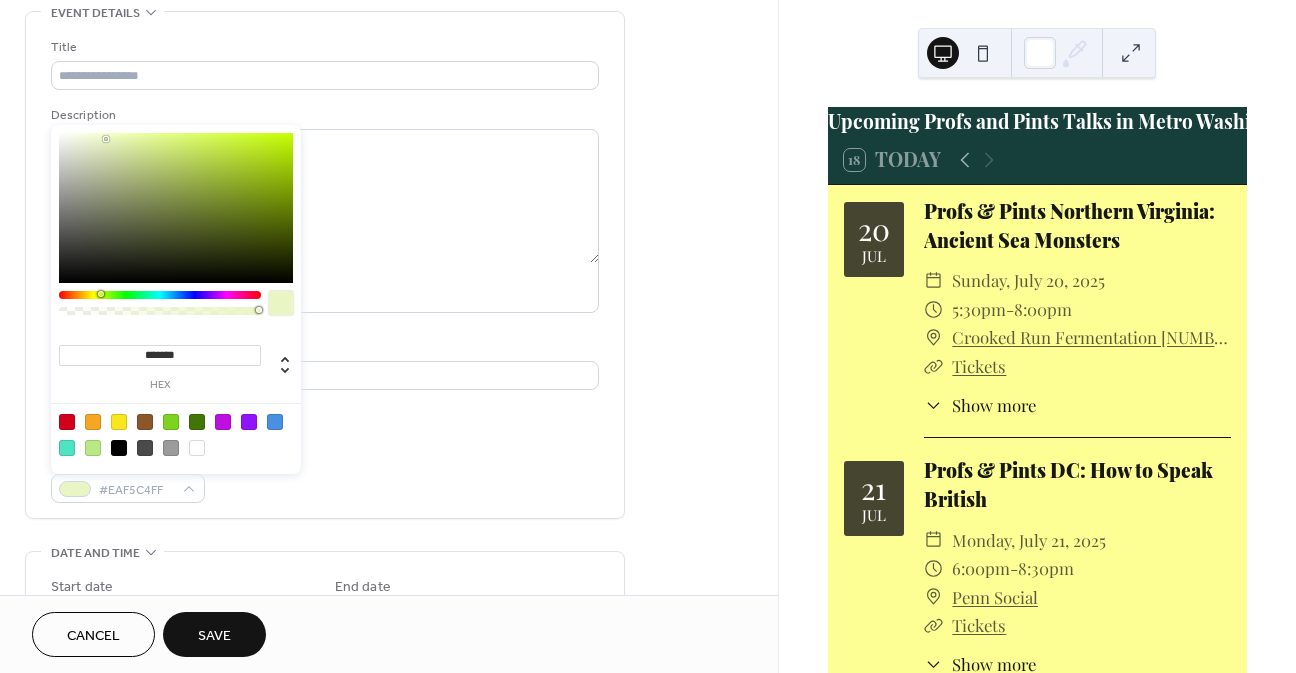type on "********" 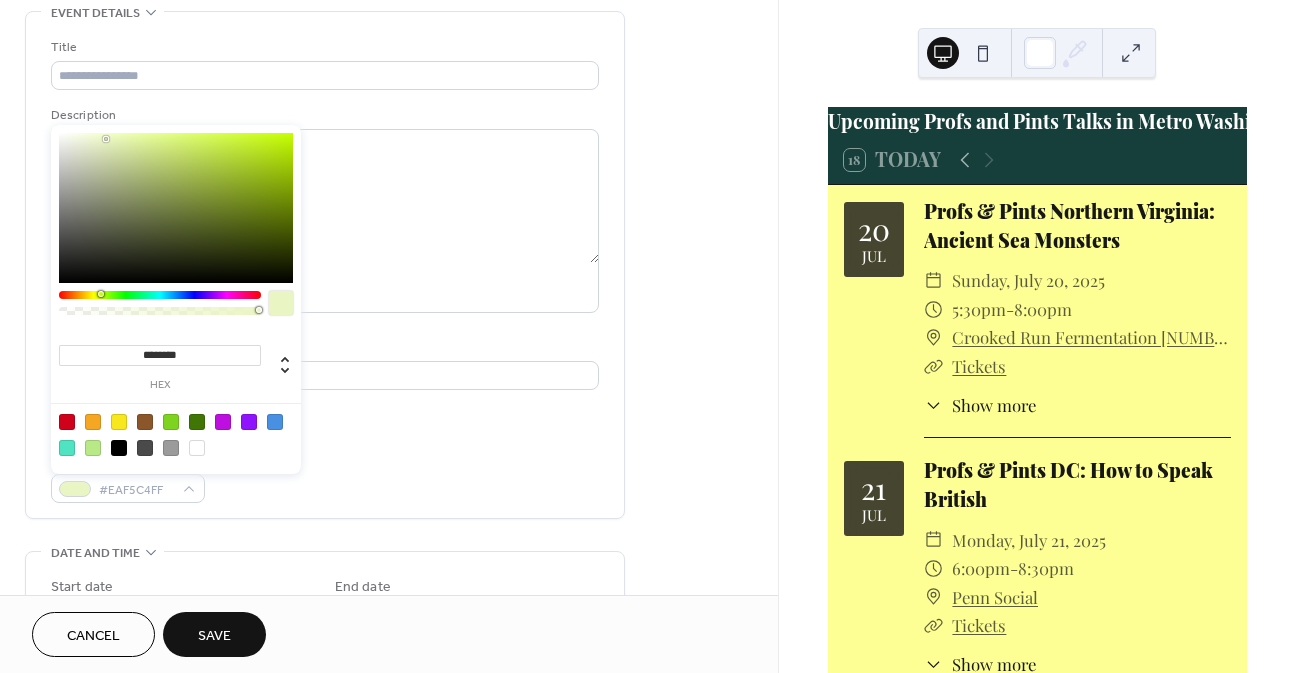 click on "Title Description AI Assistant Location Link to Google Maps Event color #EAF5C4FF" at bounding box center (325, 270) 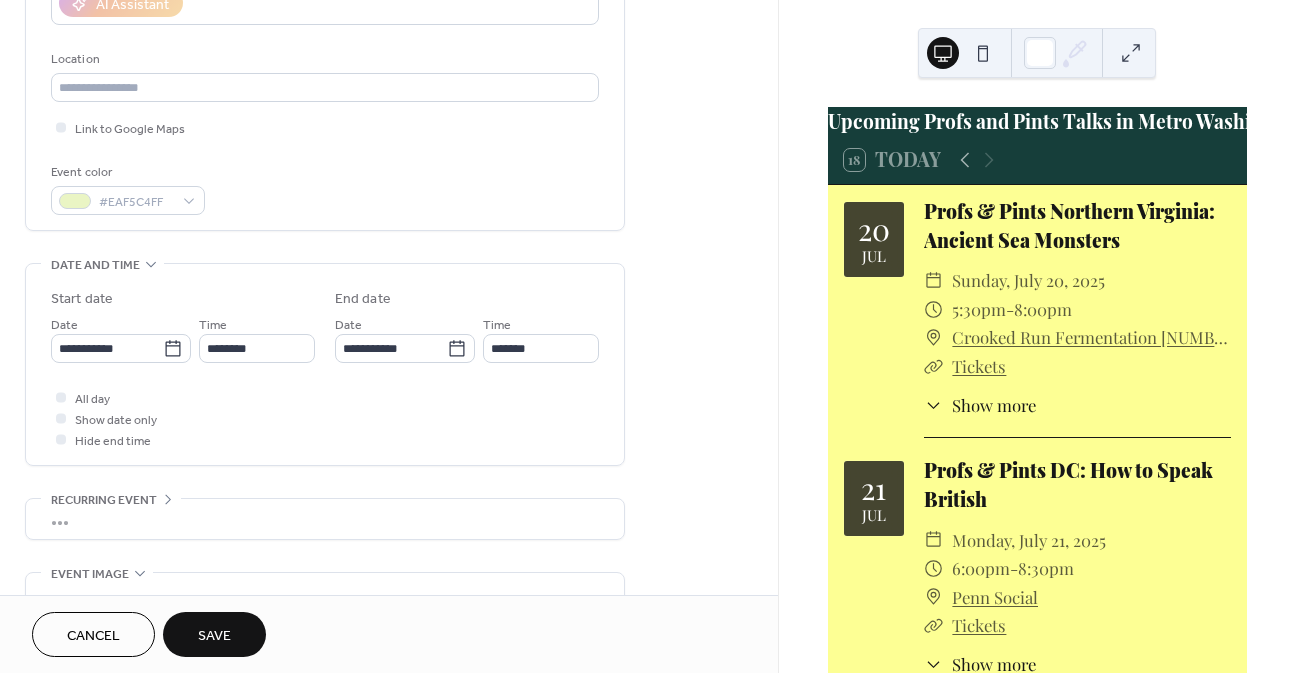 scroll, scrollTop: 400, scrollLeft: 0, axis: vertical 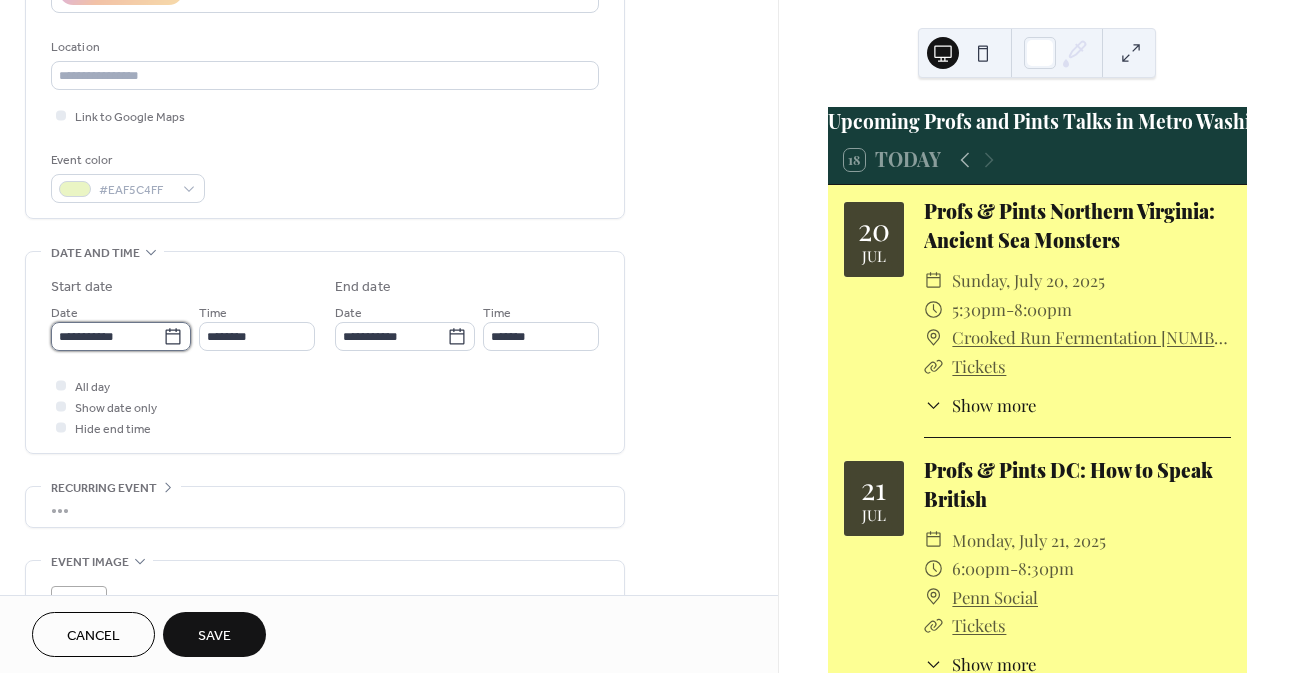 click on "**********" at bounding box center (107, 336) 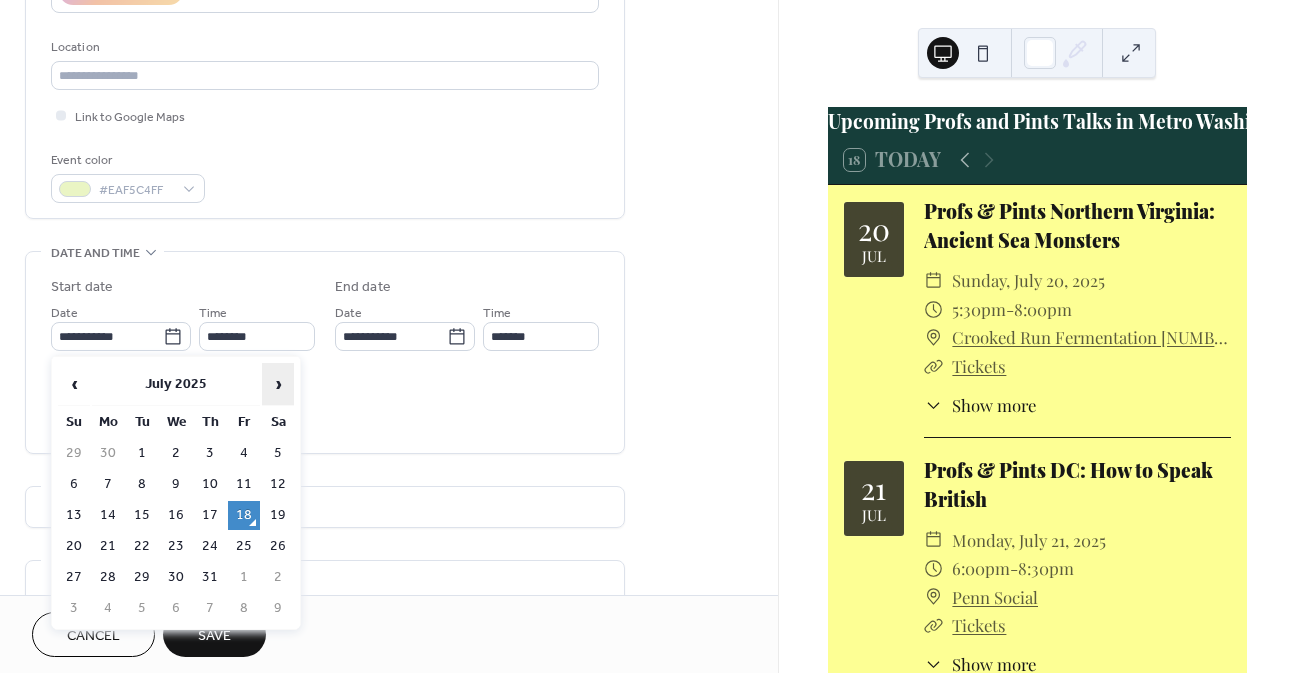 click on "›" at bounding box center [278, 384] 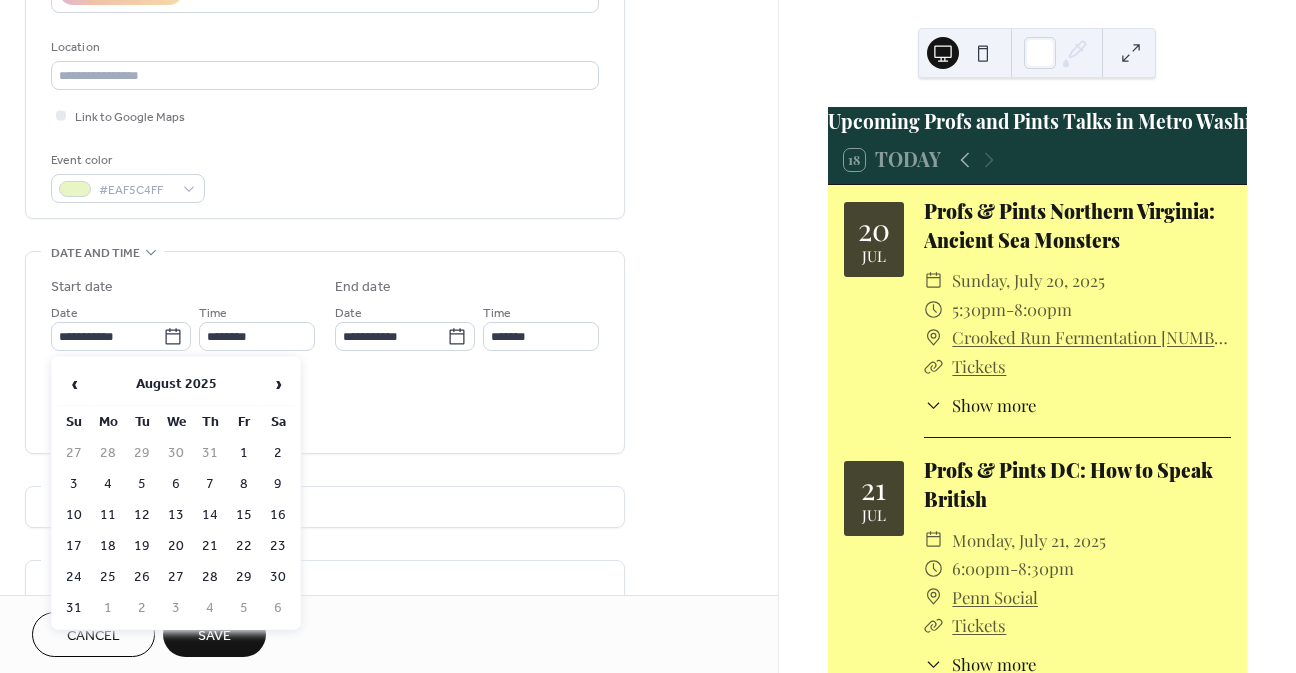 click on "25" at bounding box center [108, 577] 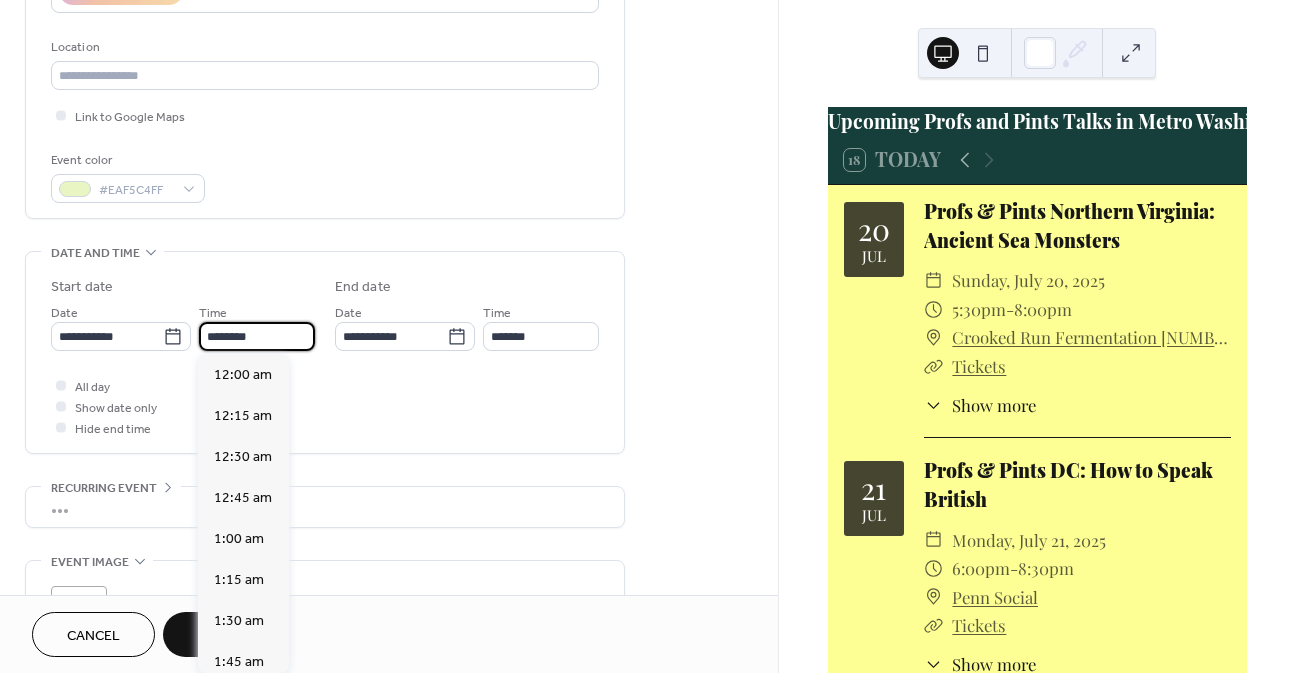 scroll, scrollTop: 1968, scrollLeft: 0, axis: vertical 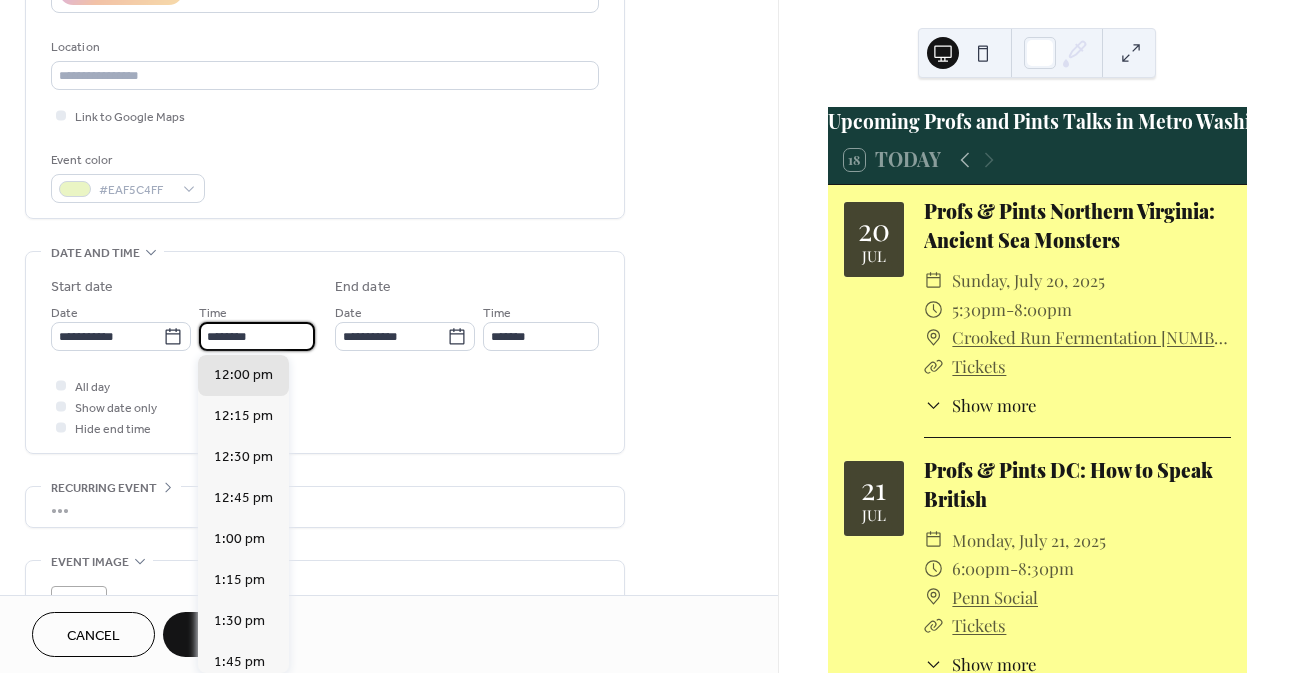 click on "********" at bounding box center [257, 336] 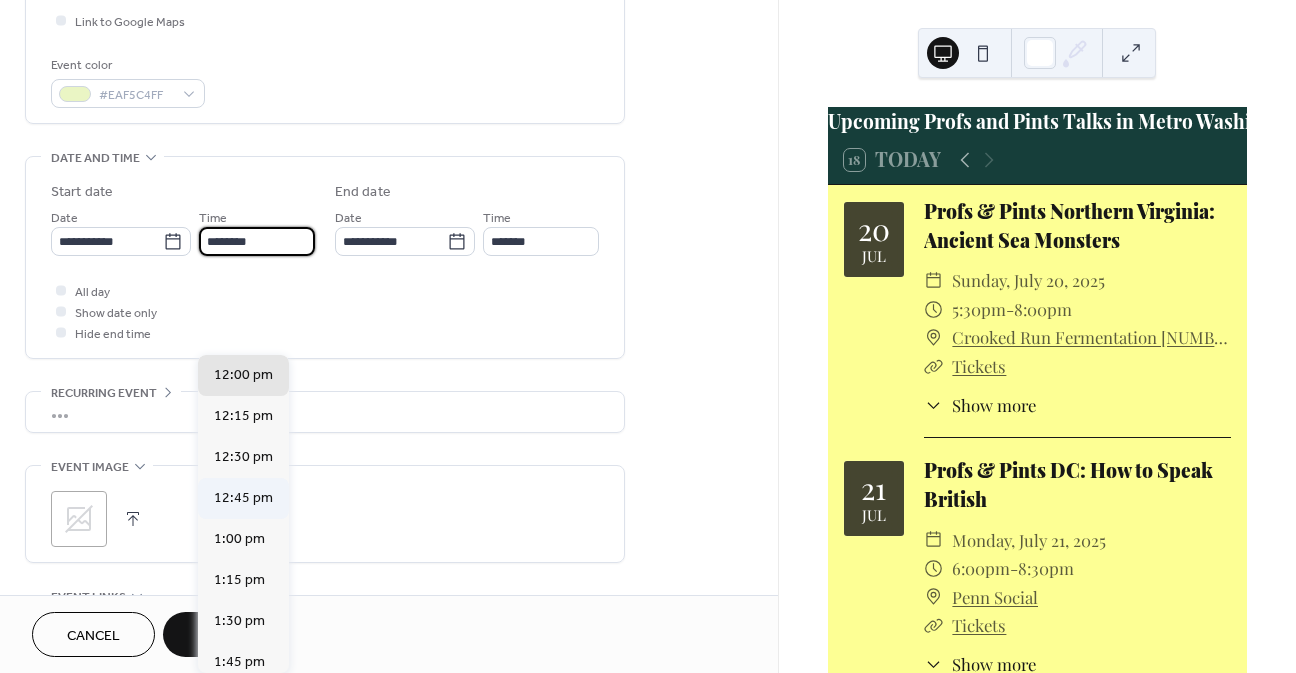 scroll, scrollTop: 500, scrollLeft: 0, axis: vertical 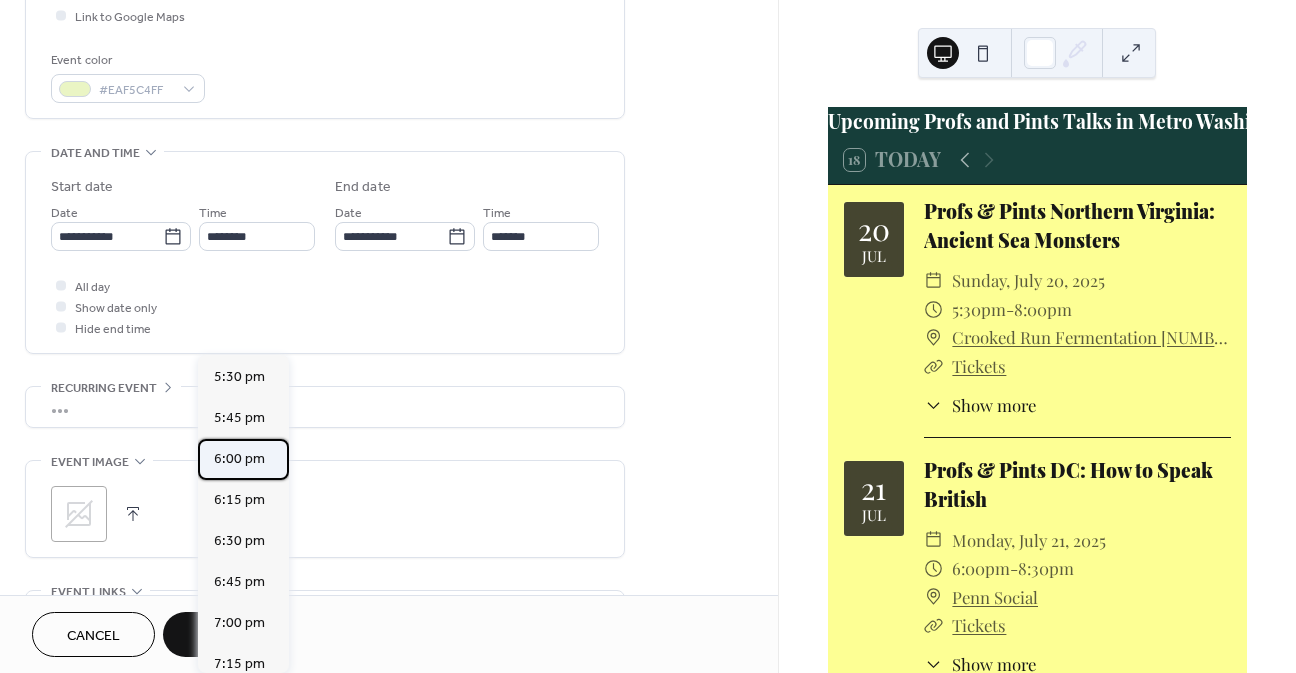 click on "6:00 pm" at bounding box center [239, 459] 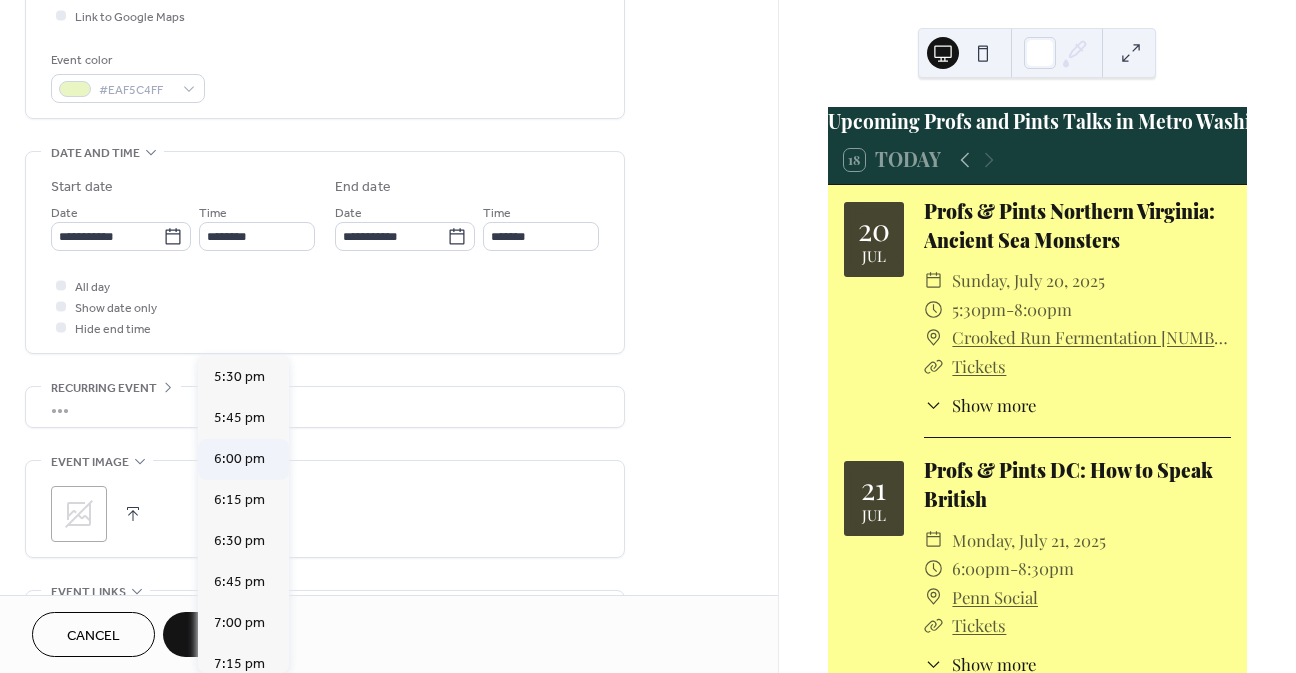 type on "*******" 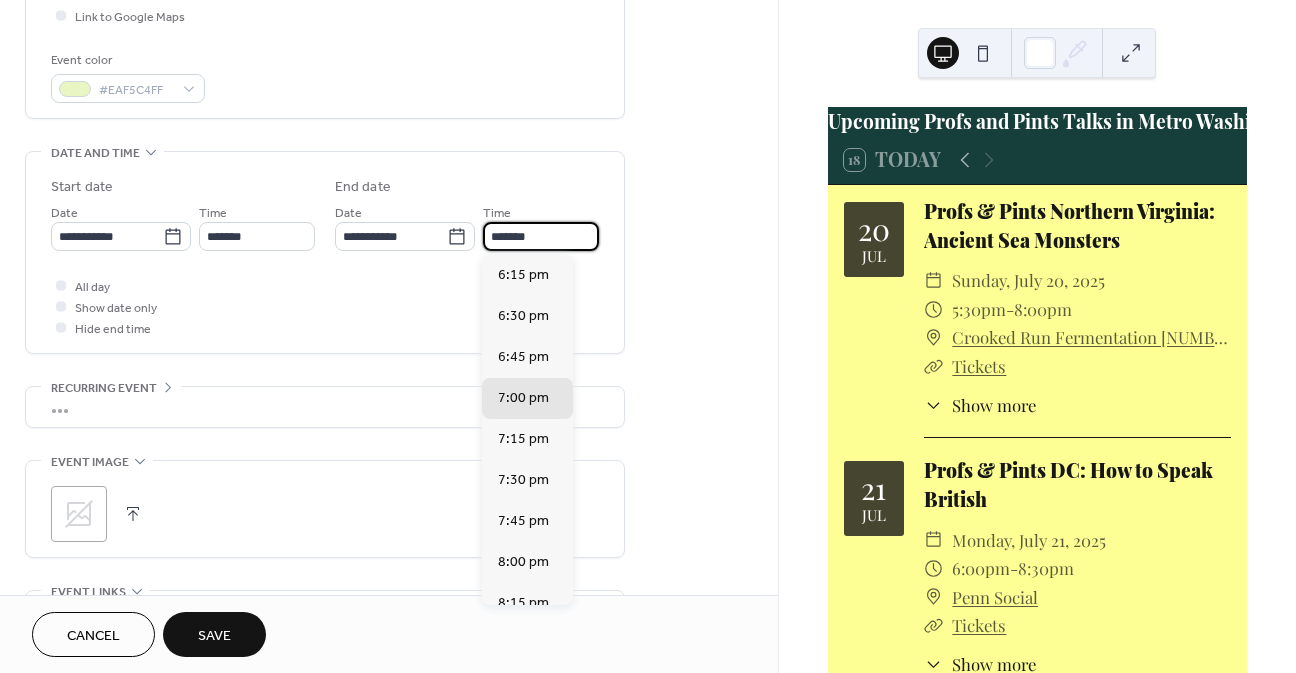 click on "*******" at bounding box center (541, 236) 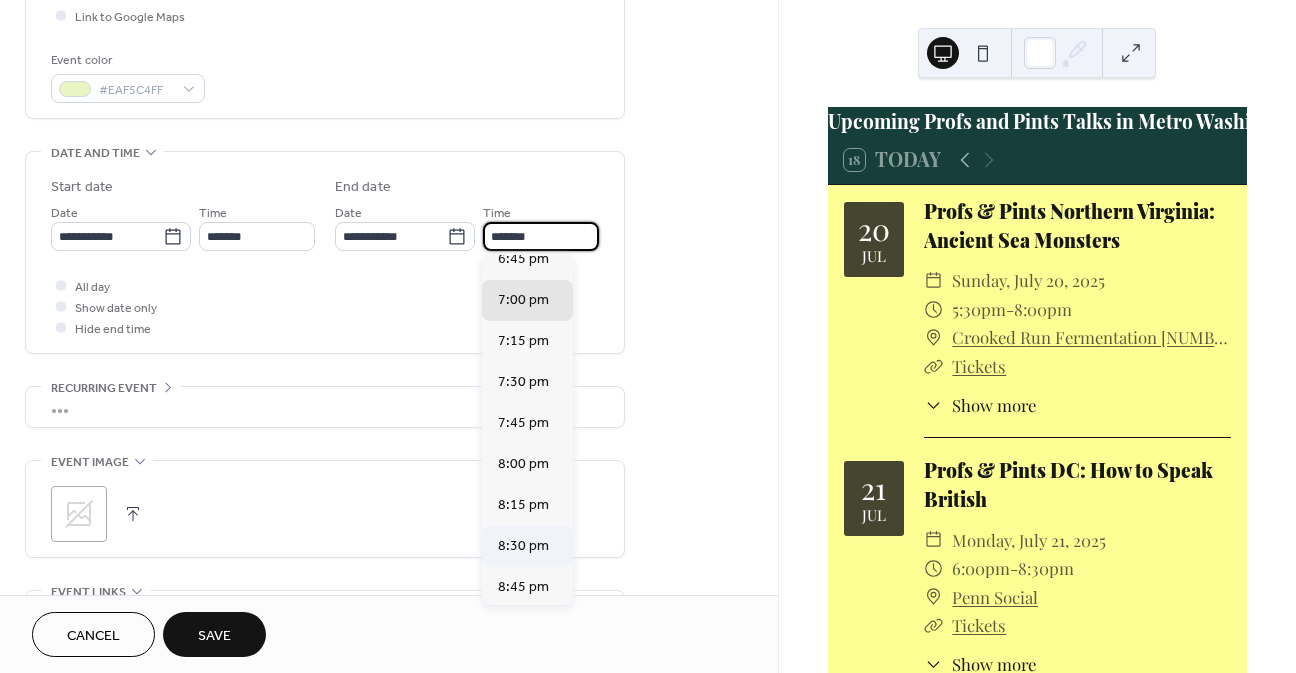 scroll, scrollTop: 100, scrollLeft: 0, axis: vertical 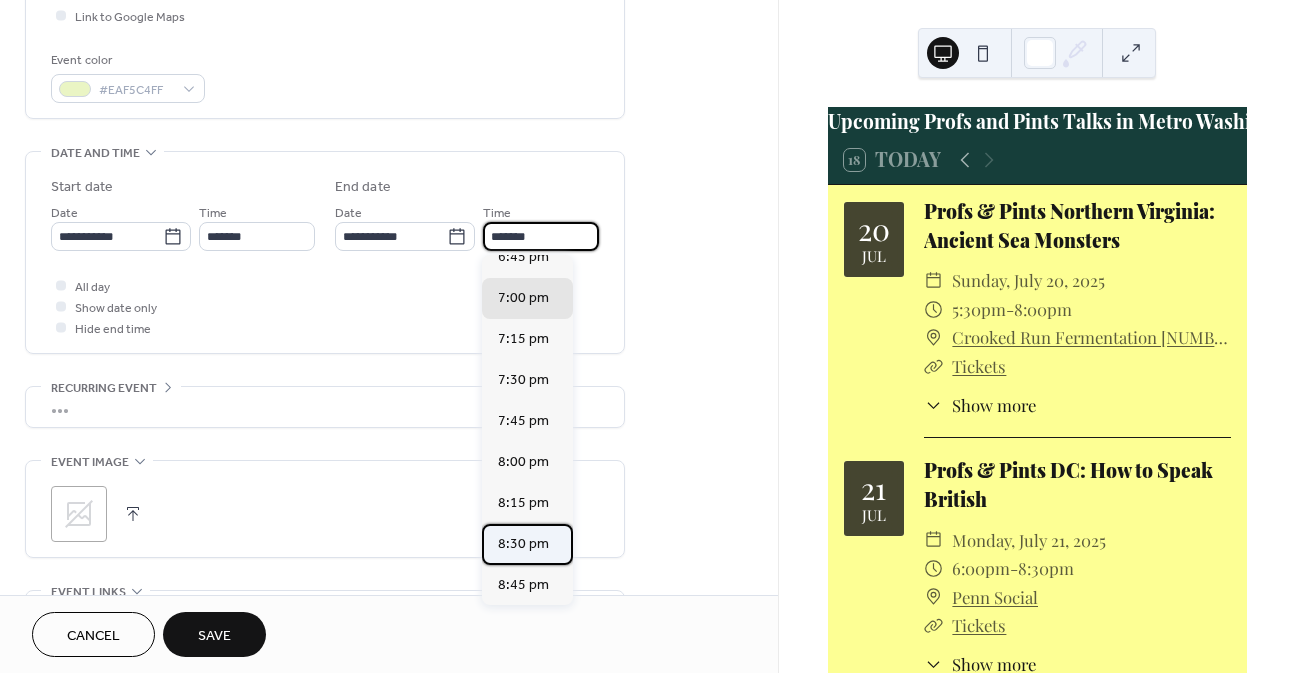 click on "8:30 pm" at bounding box center [523, 544] 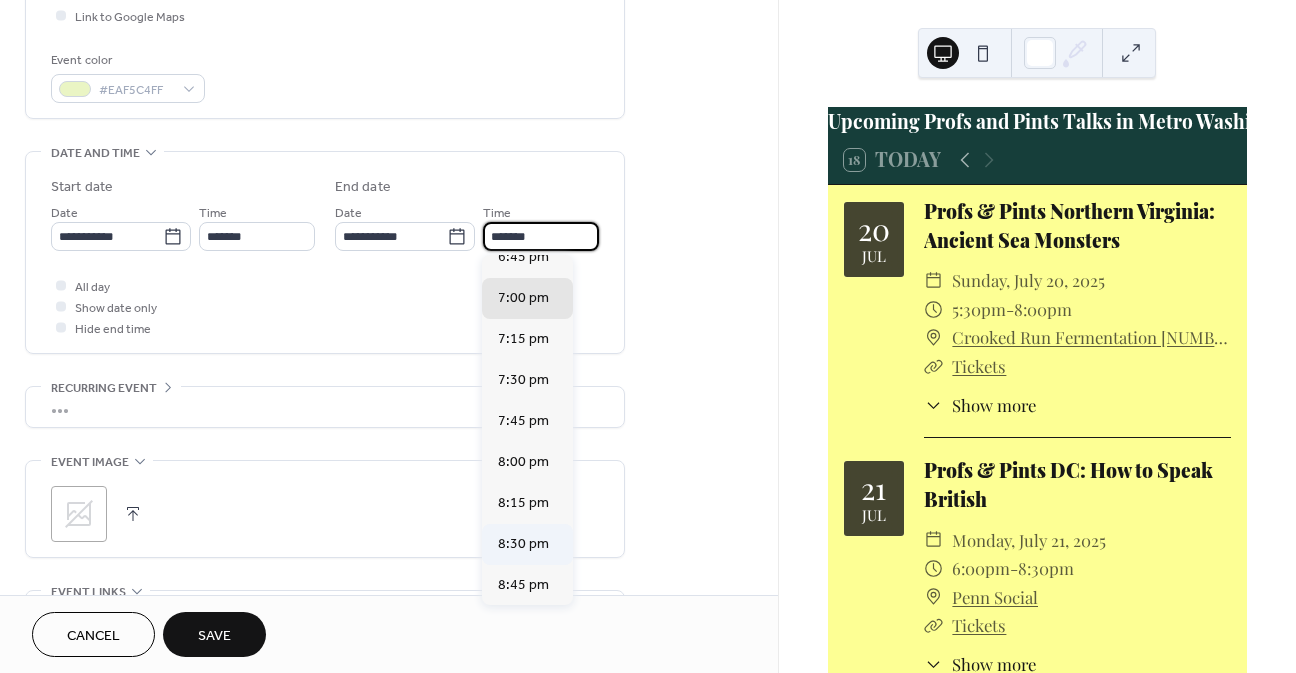 type on "*******" 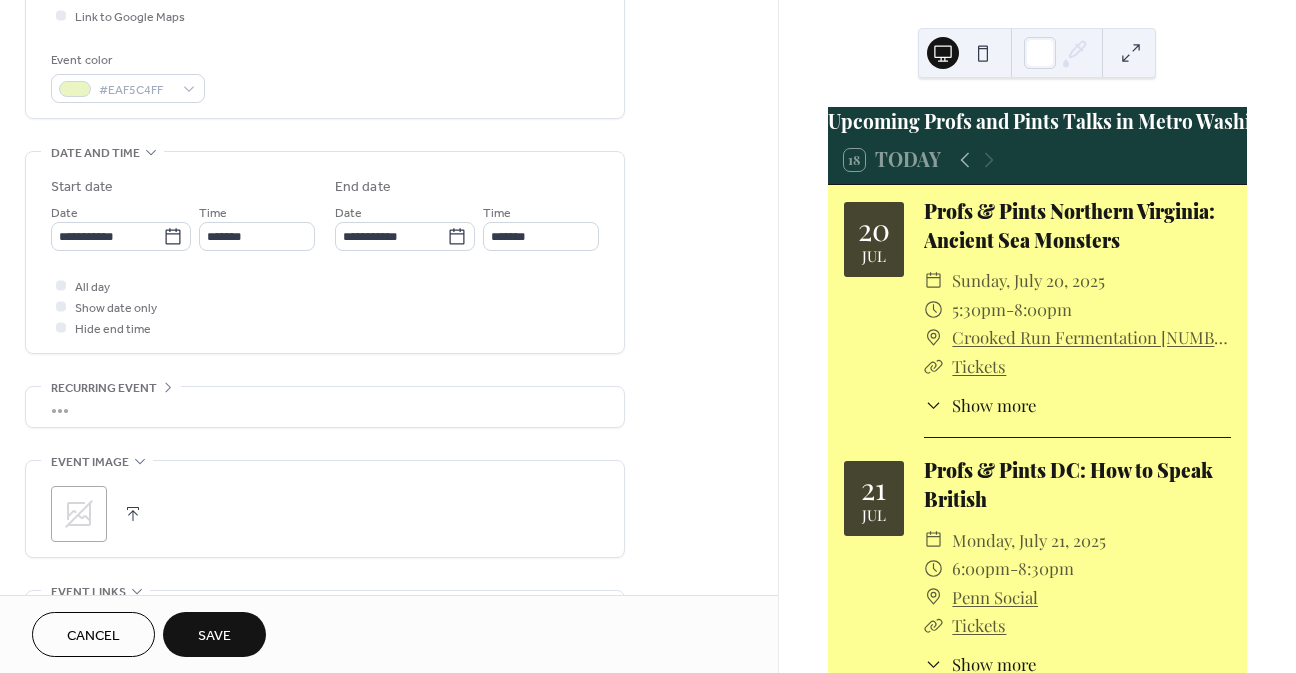 click on ";" at bounding box center (79, 514) 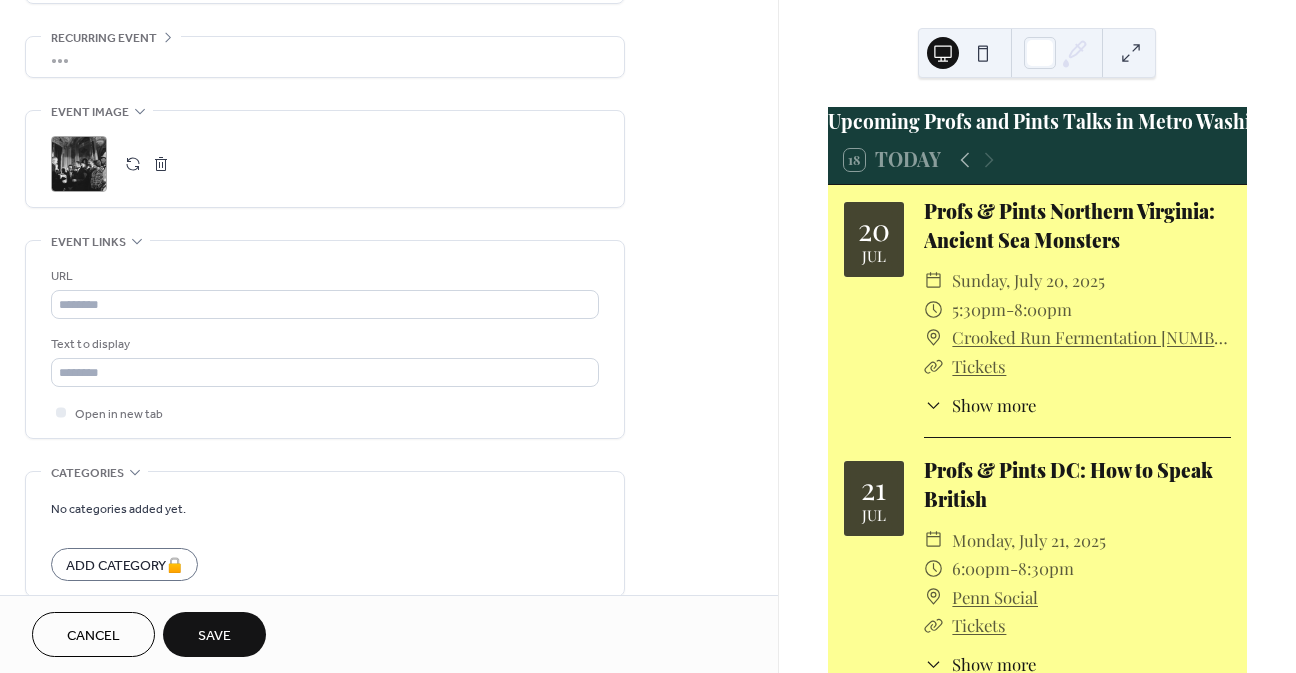 scroll, scrollTop: 900, scrollLeft: 0, axis: vertical 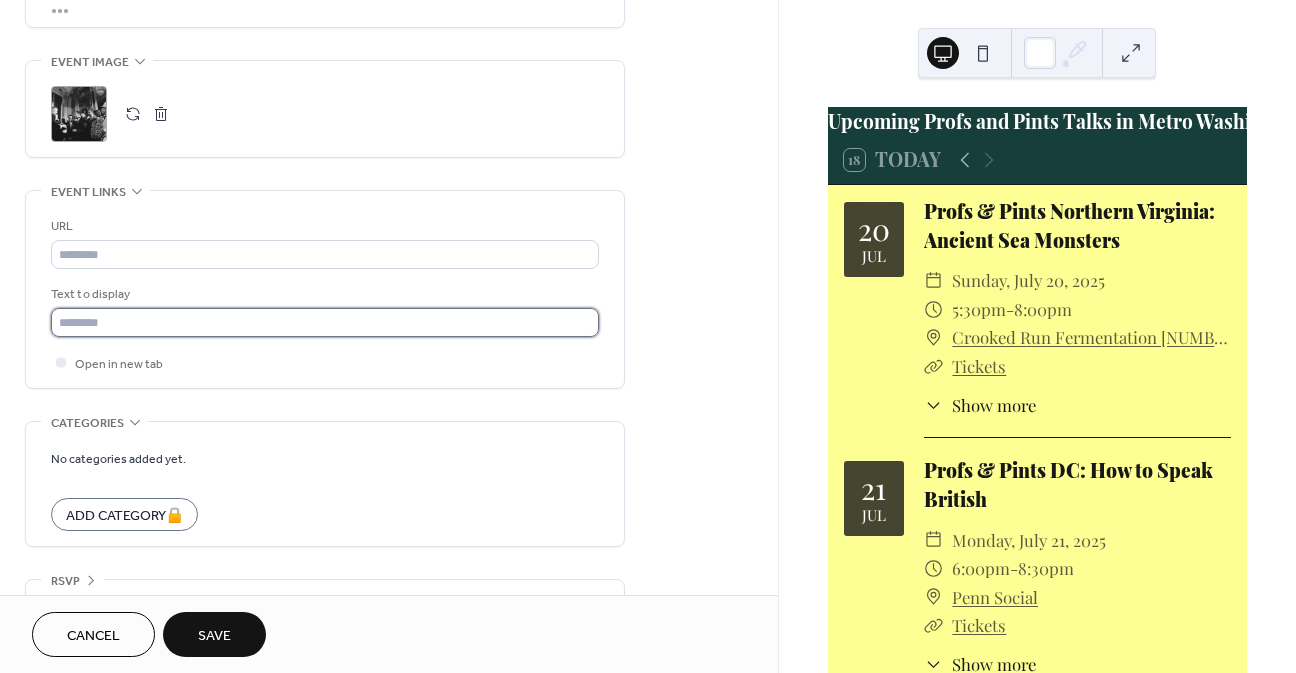 click at bounding box center [325, 322] 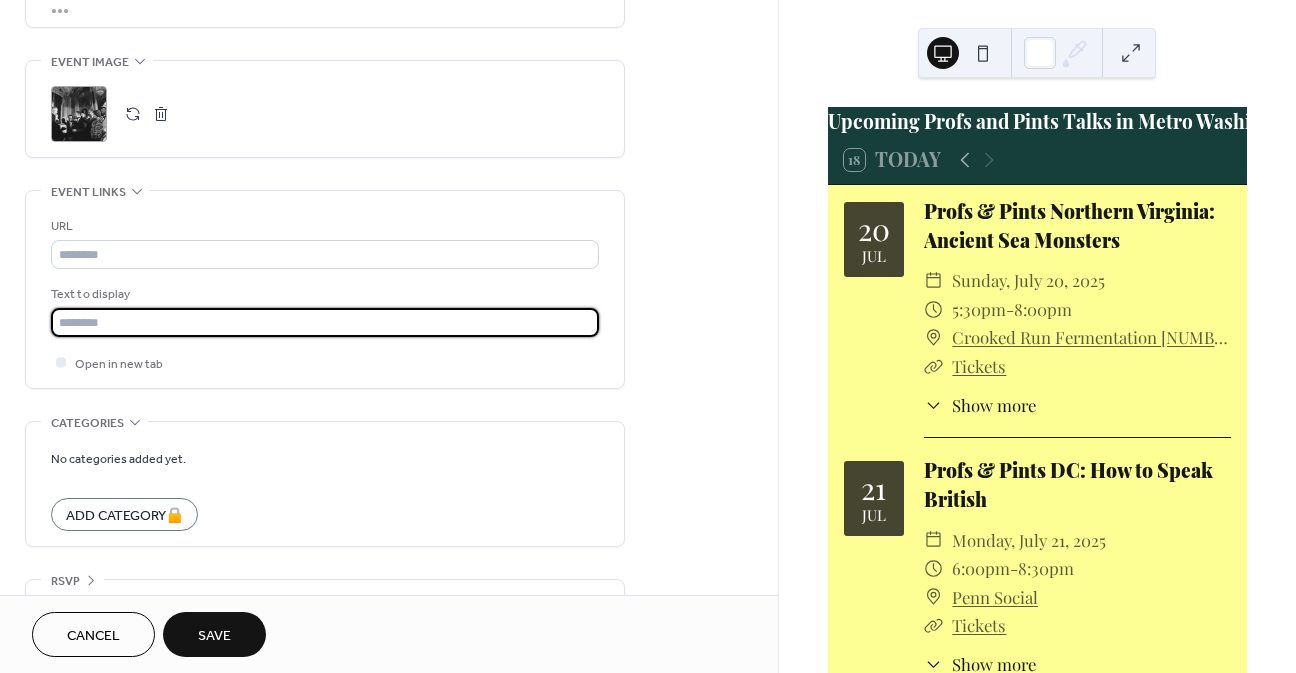 type on "*******" 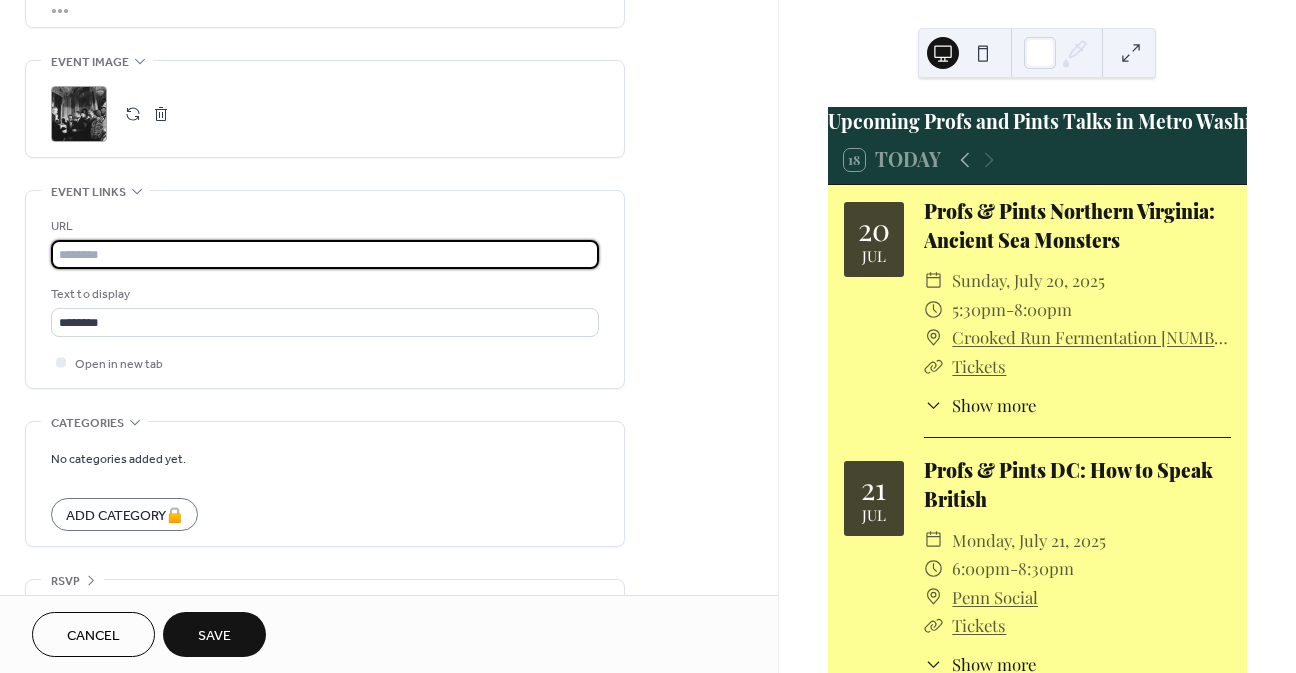 click at bounding box center (325, 254) 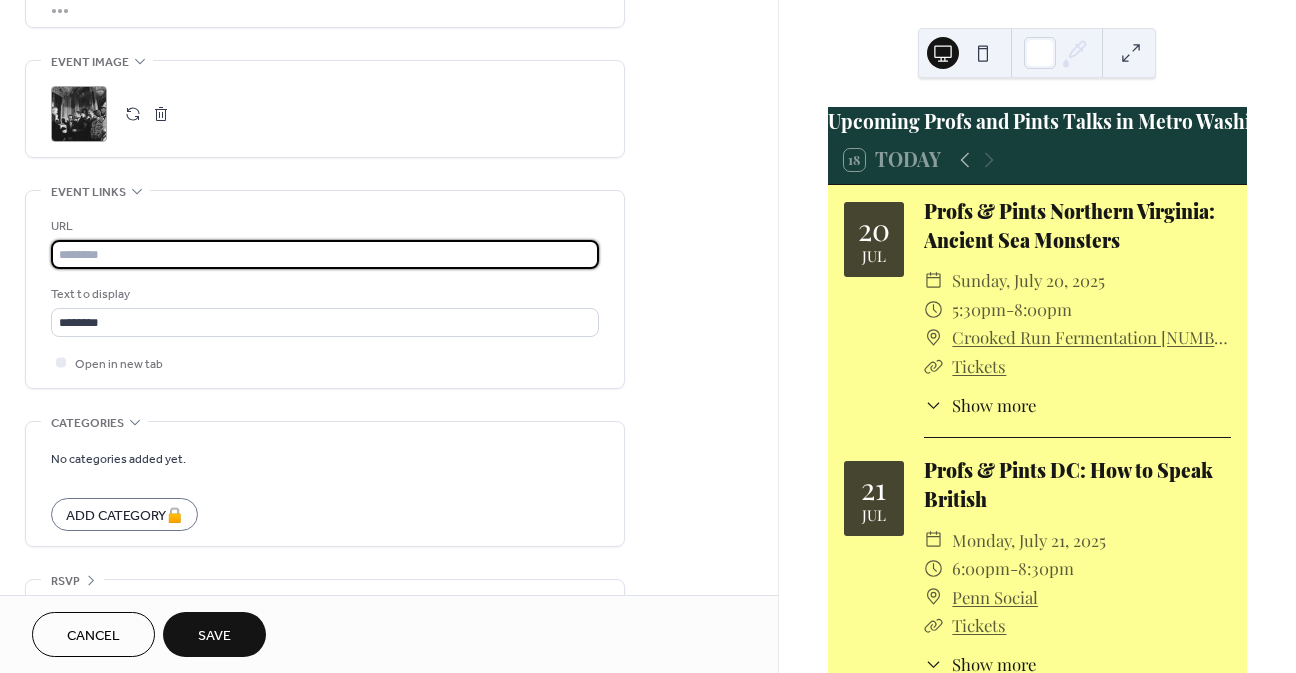 paste on "**********" 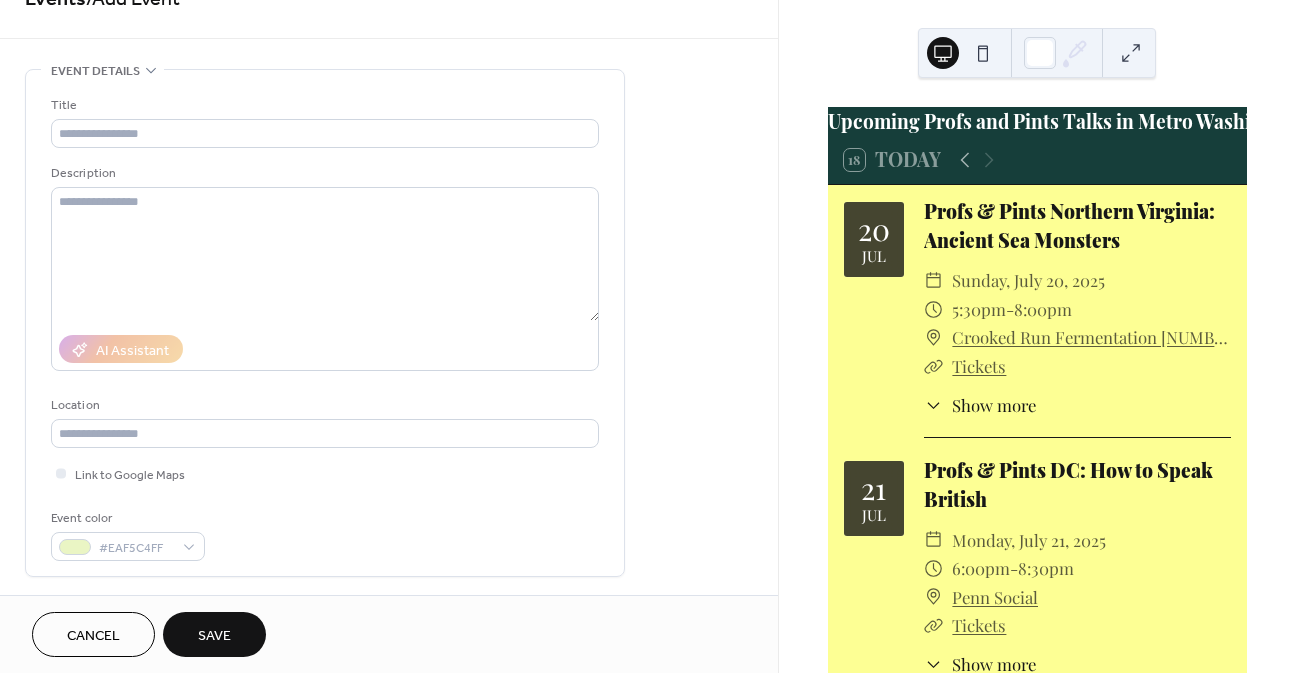scroll, scrollTop: 0, scrollLeft: 0, axis: both 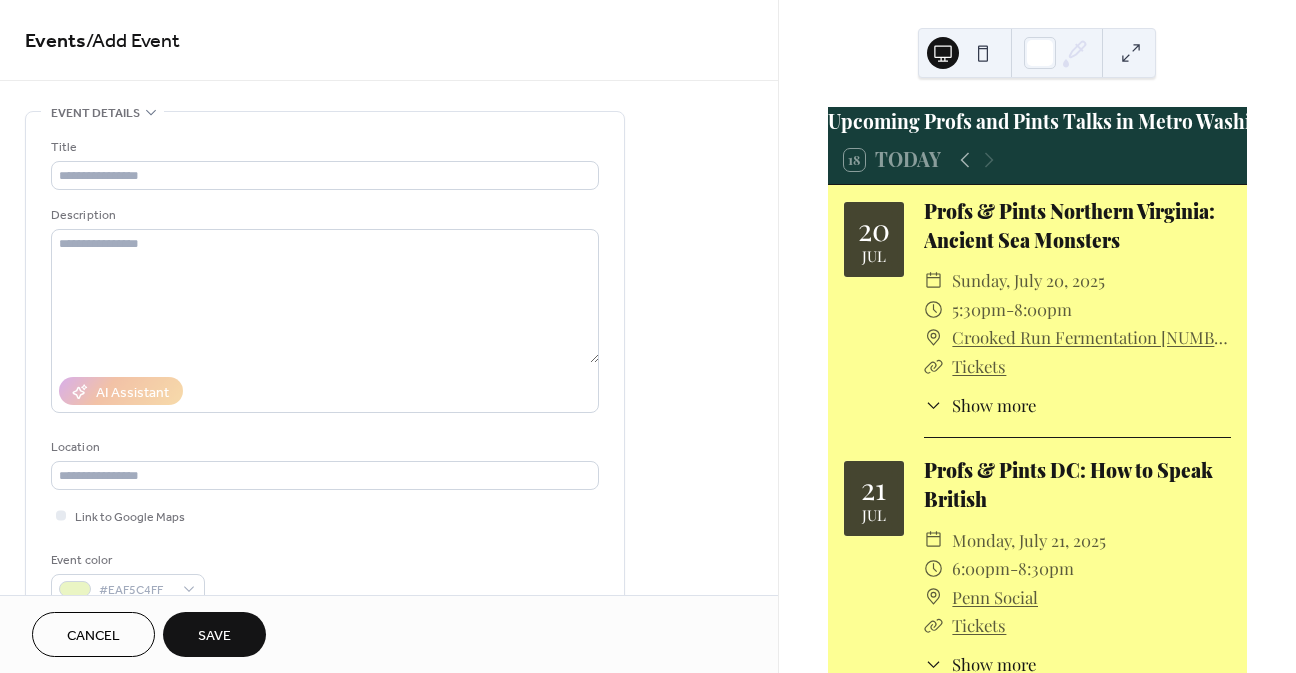 type on "**********" 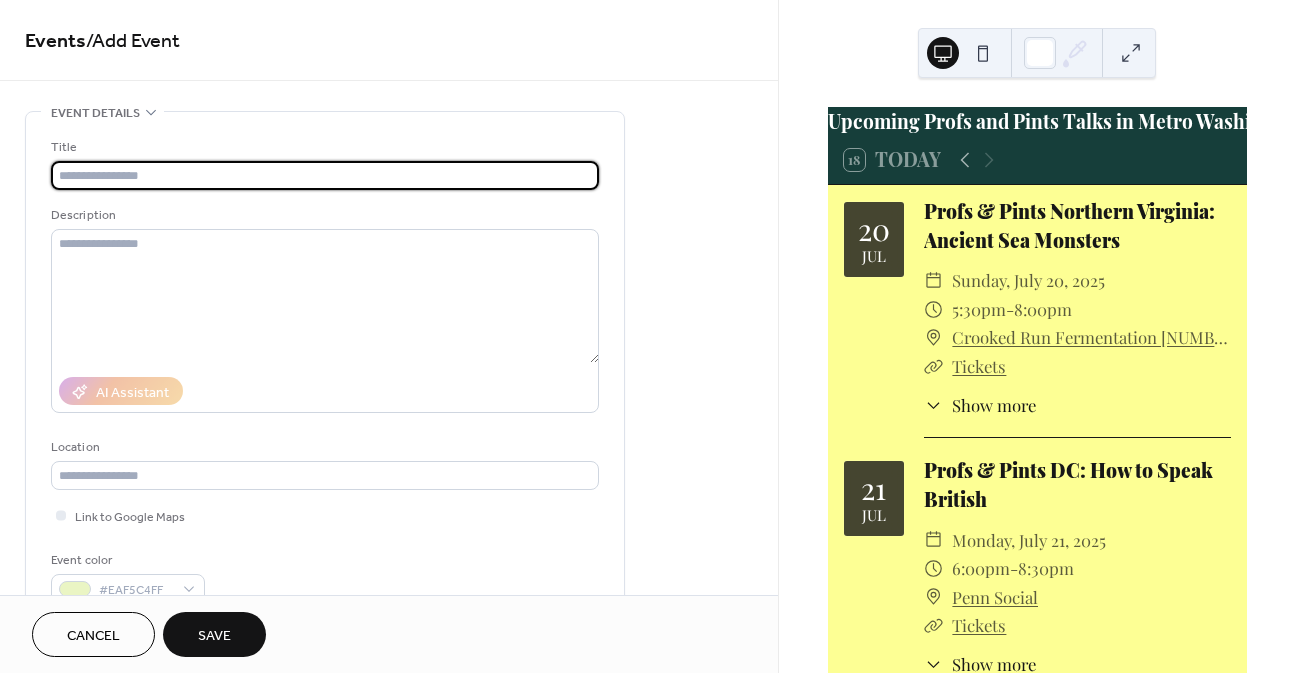 click at bounding box center (325, 175) 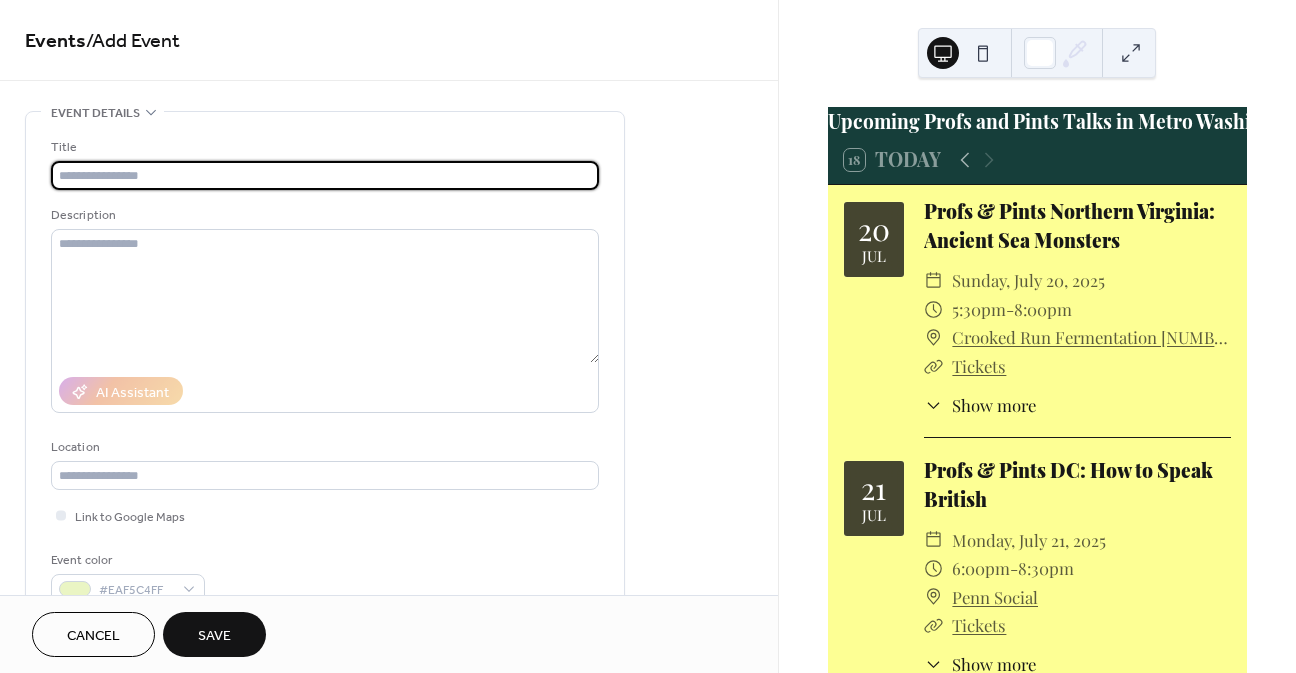paste on "**********" 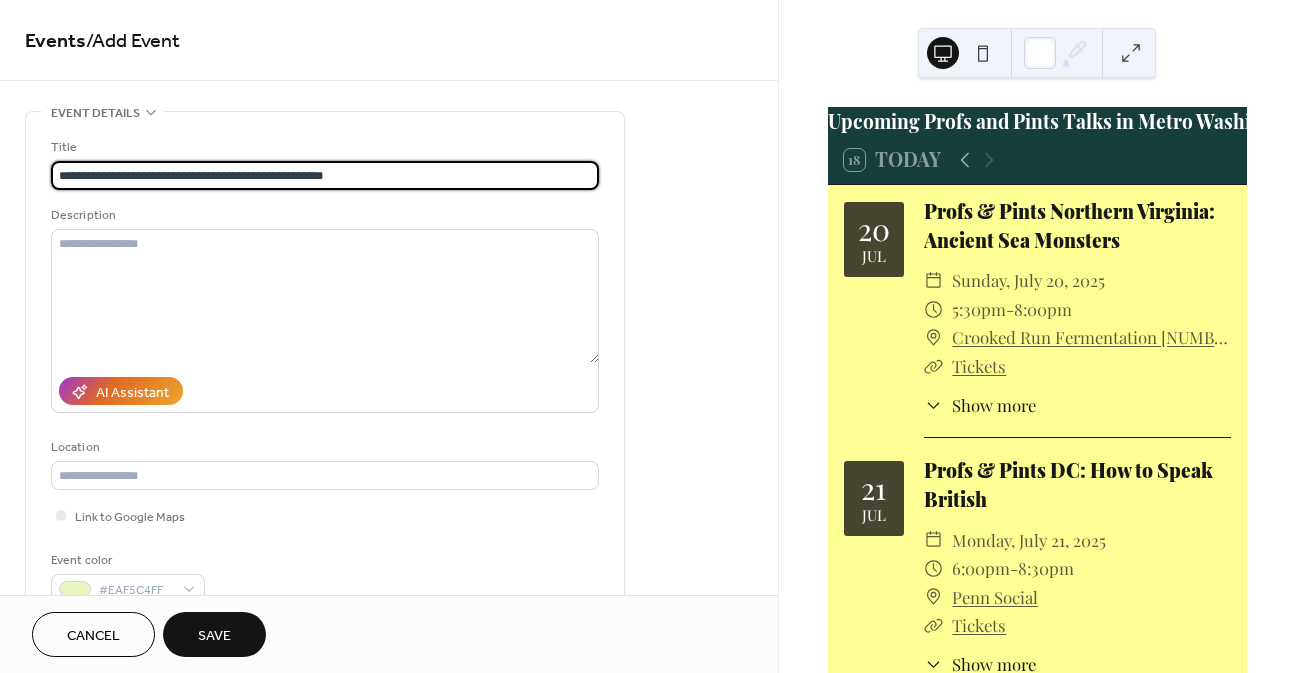 type on "**********" 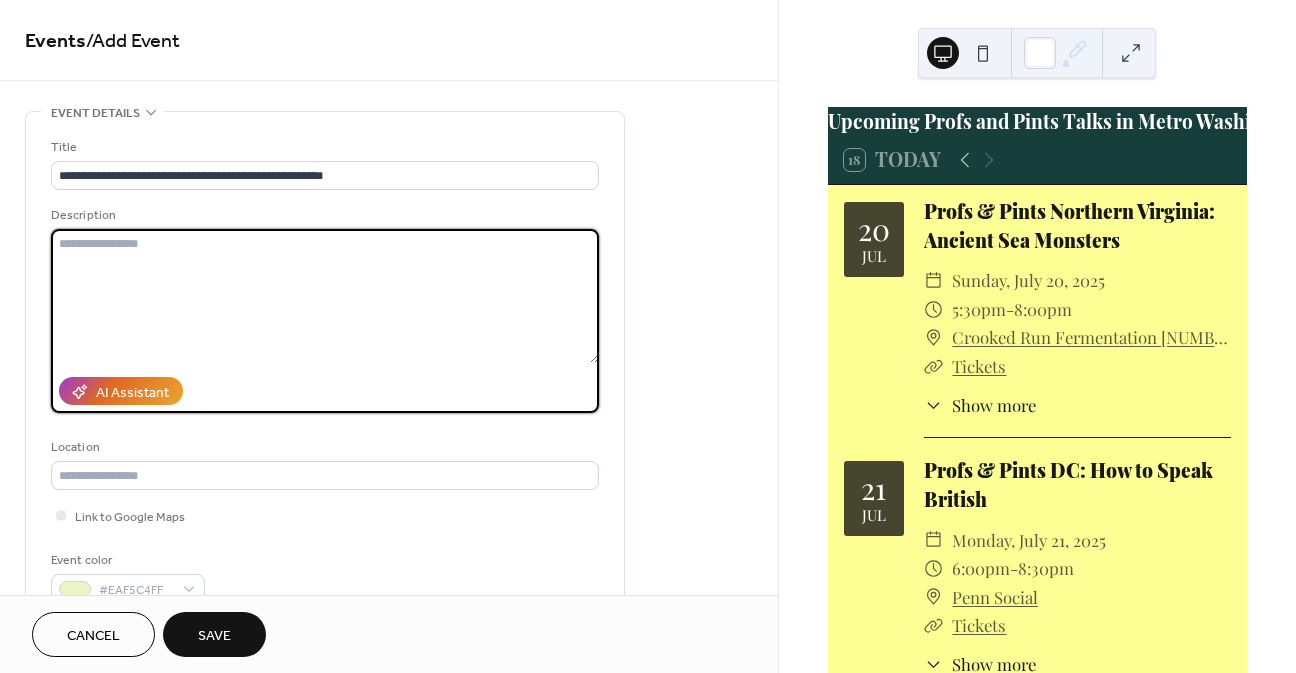 paste on "**********" 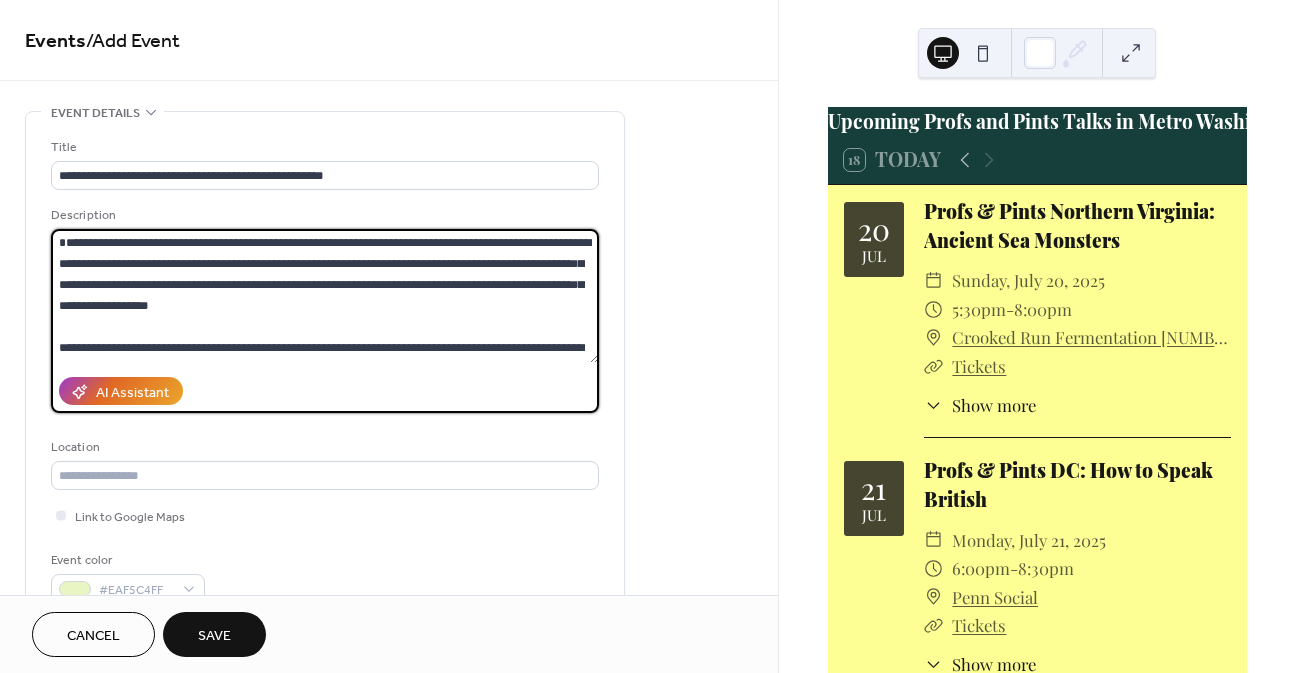 scroll, scrollTop: 0, scrollLeft: 0, axis: both 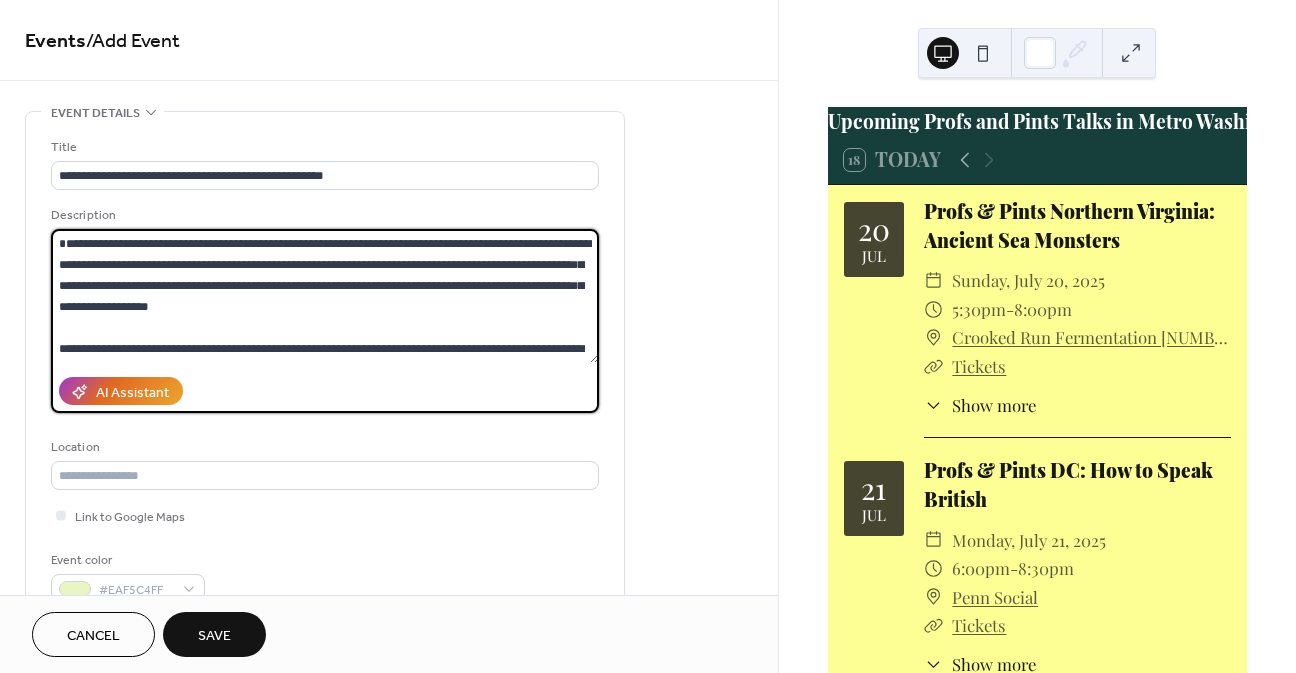 click at bounding box center (325, 296) 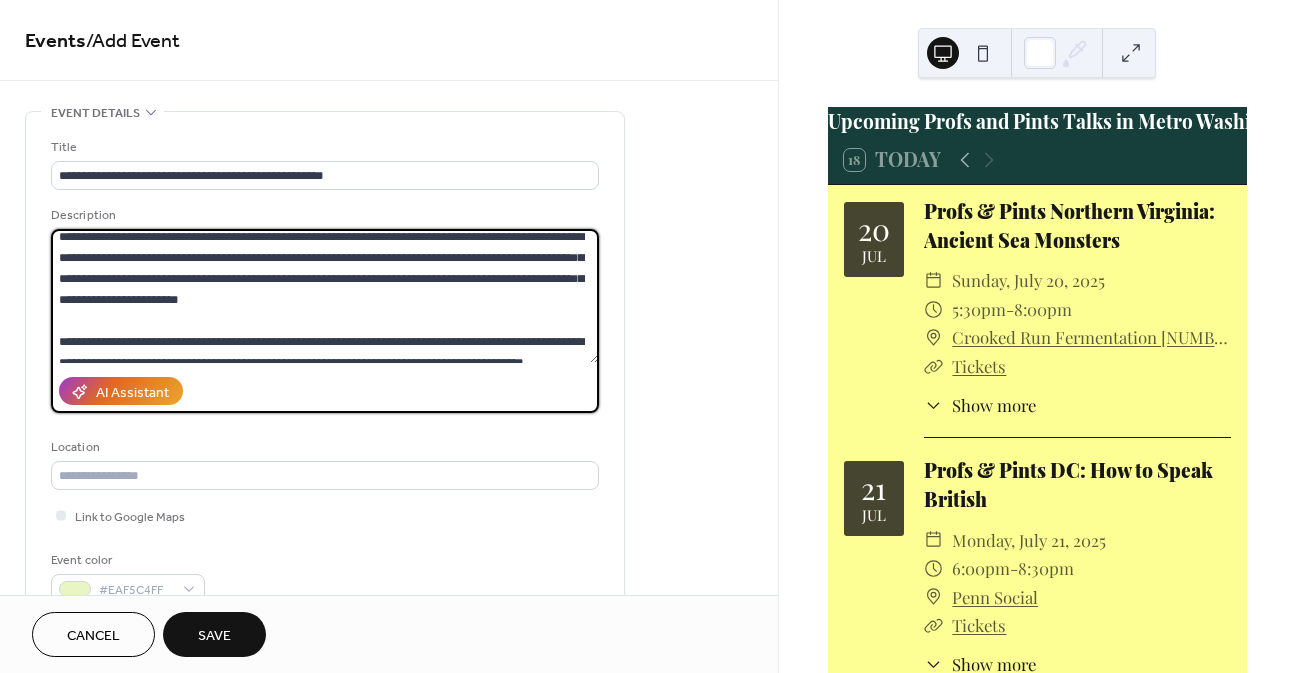 scroll, scrollTop: 525, scrollLeft: 0, axis: vertical 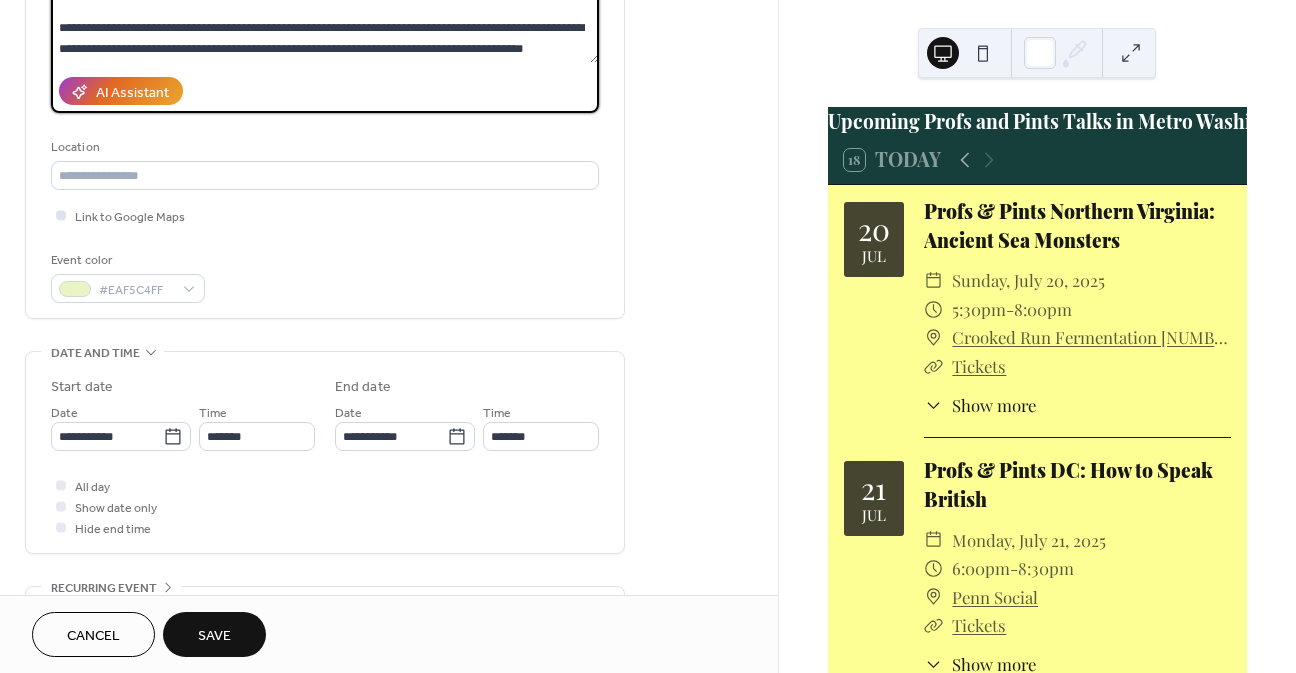 type on "**********" 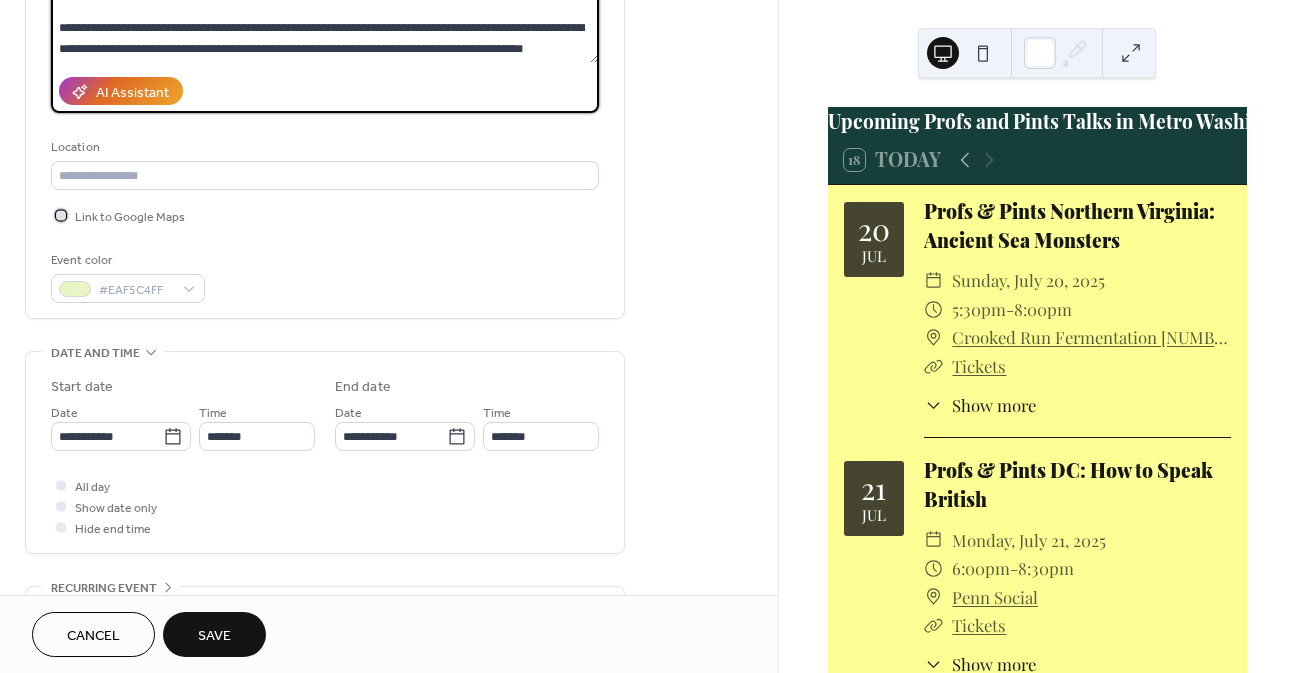 click at bounding box center (61, 215) 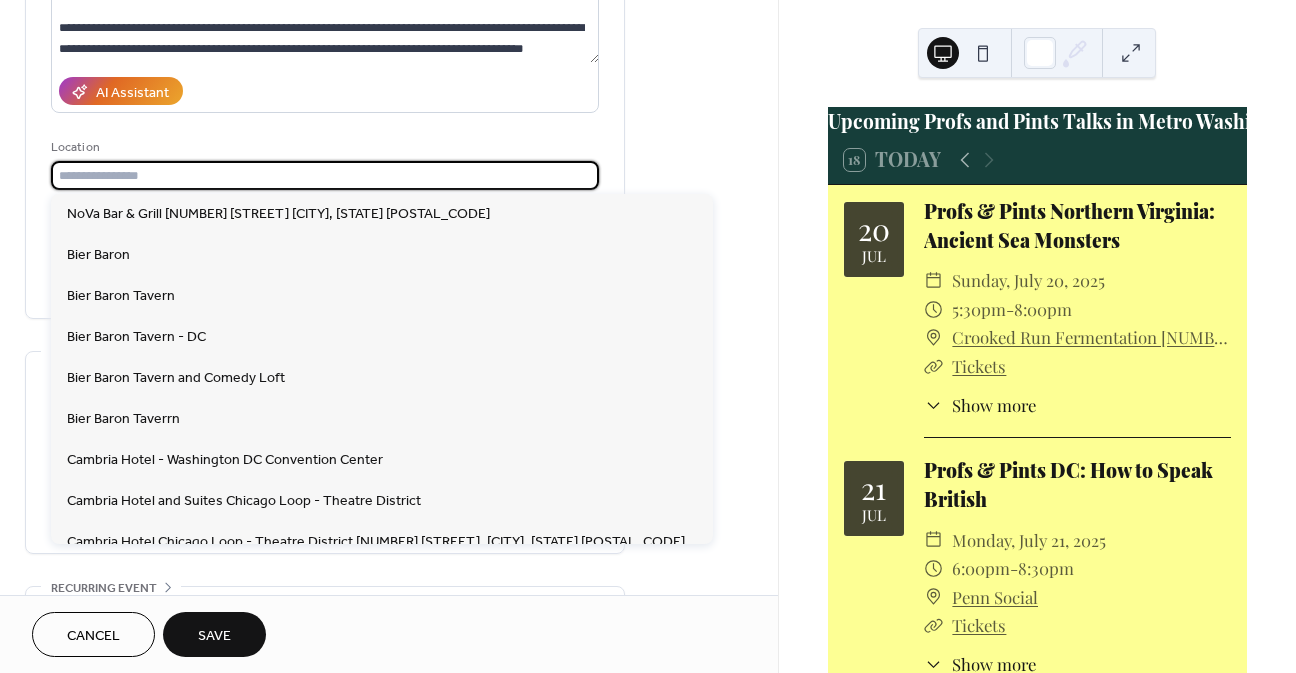 click at bounding box center (325, 175) 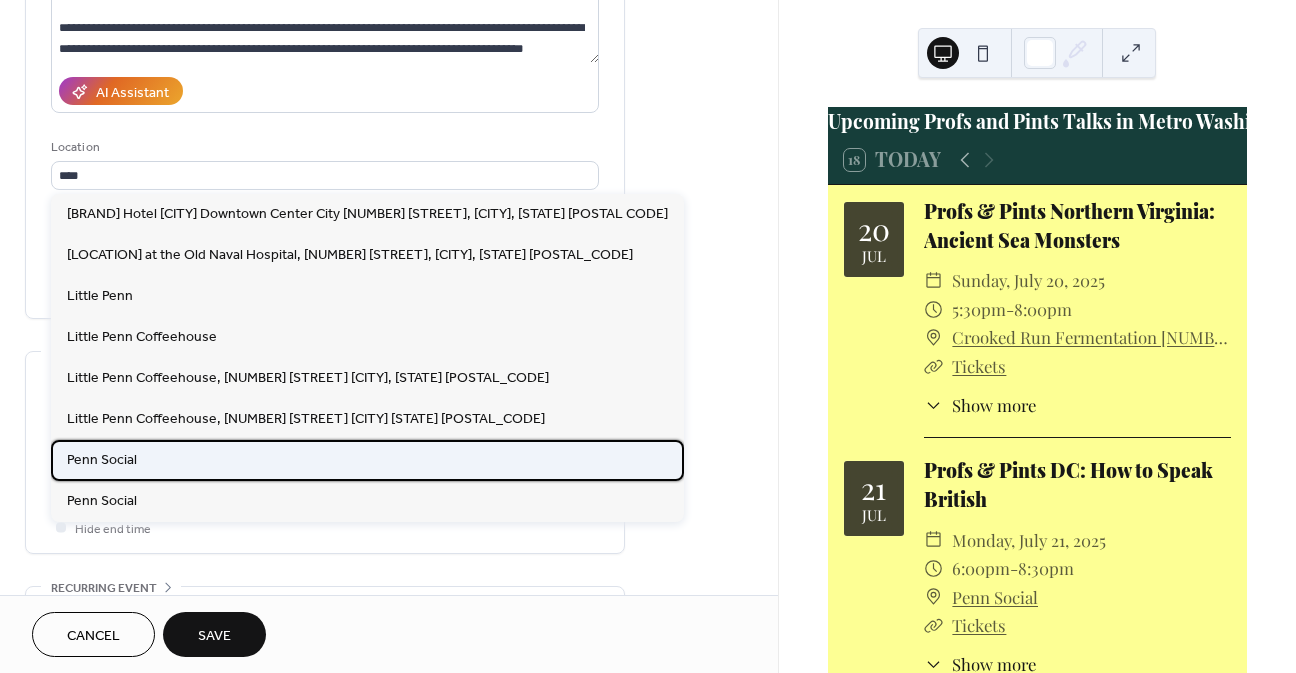 click on "Penn Social" at bounding box center [102, 460] 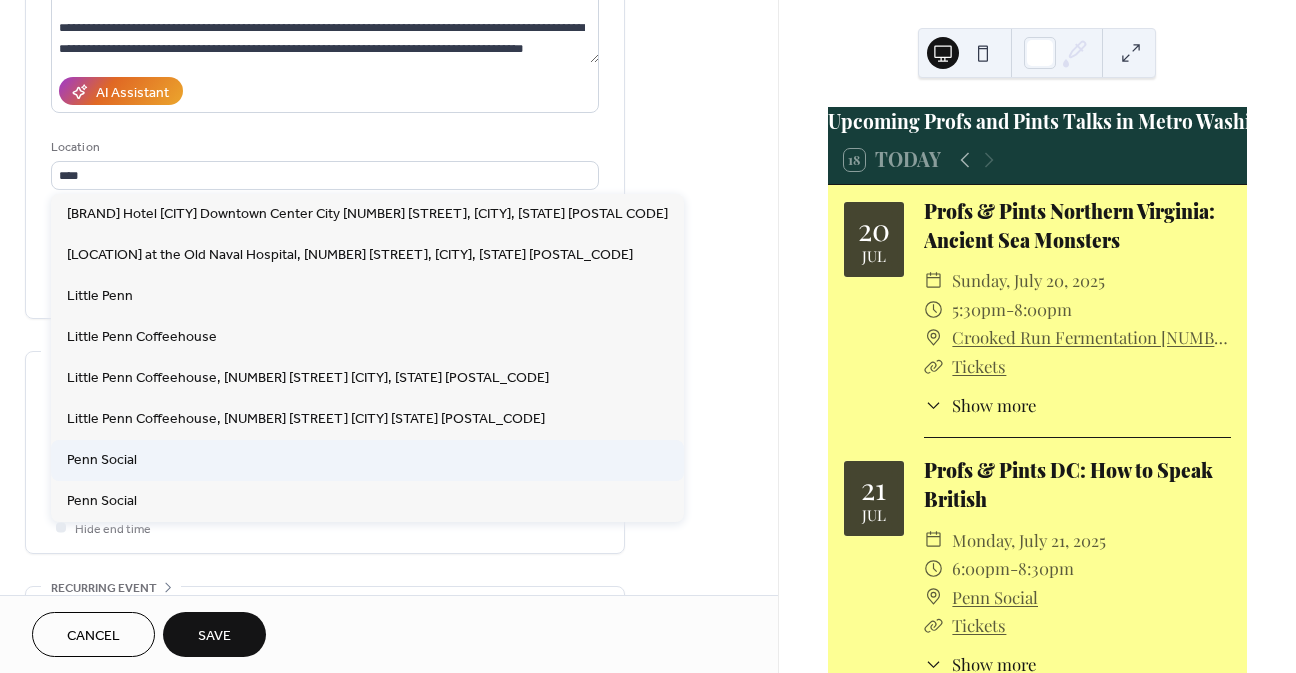 type on "**********" 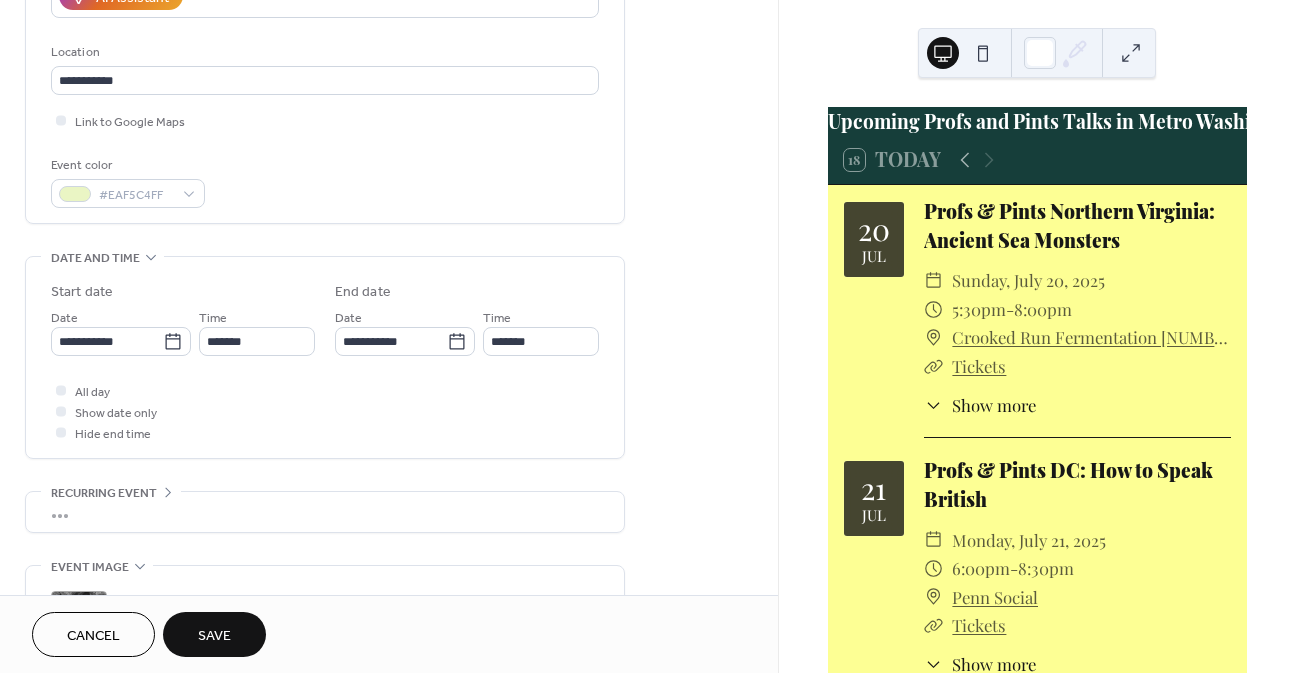 scroll, scrollTop: 400, scrollLeft: 0, axis: vertical 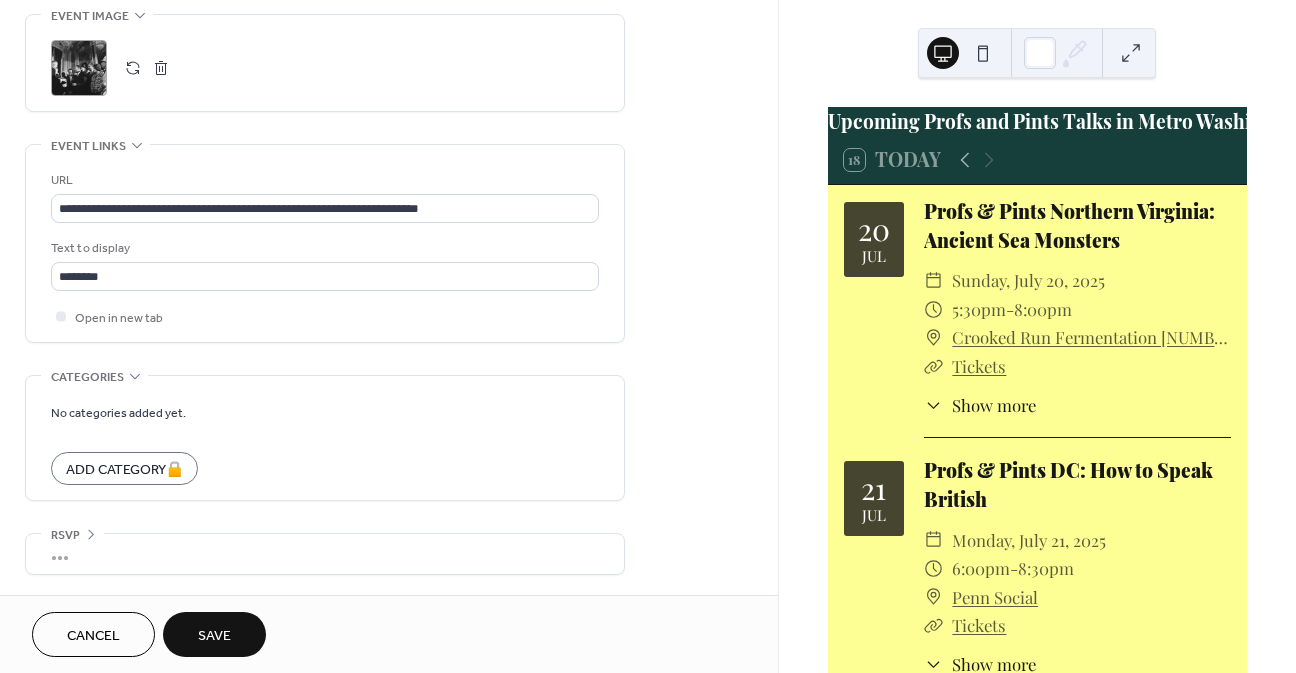 click on "Save" at bounding box center [214, 634] 